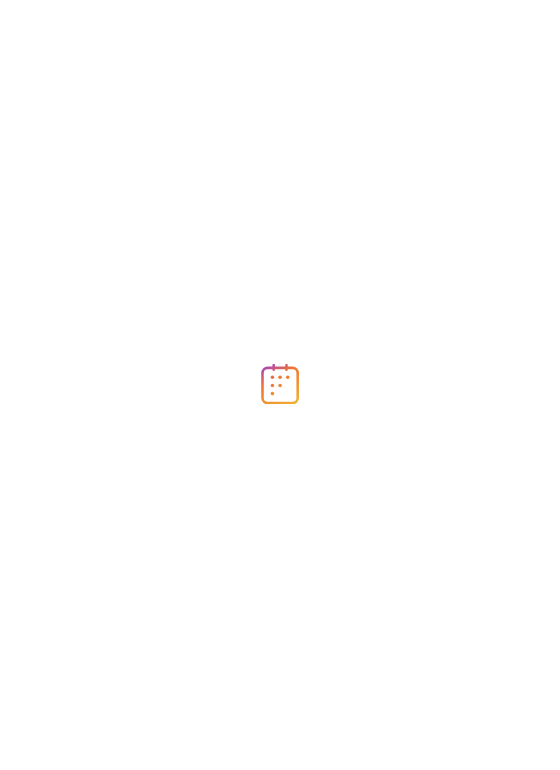 scroll, scrollTop: 0, scrollLeft: 0, axis: both 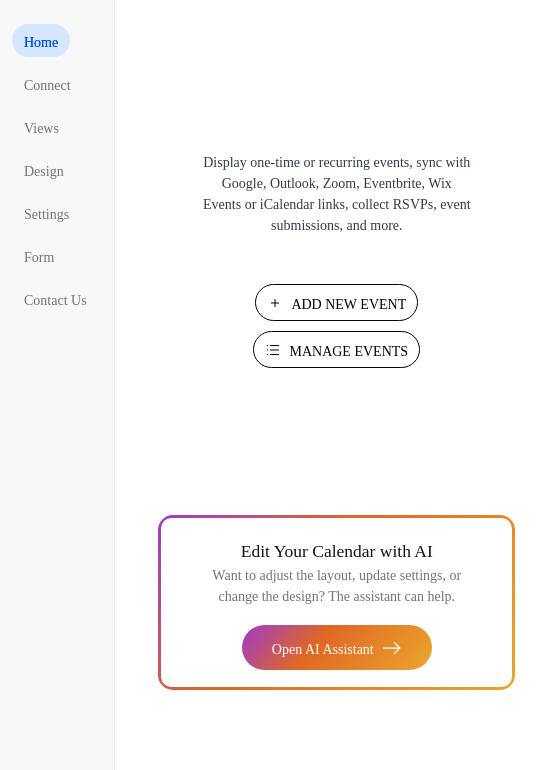 click on "Add New Event" at bounding box center [94, 332] 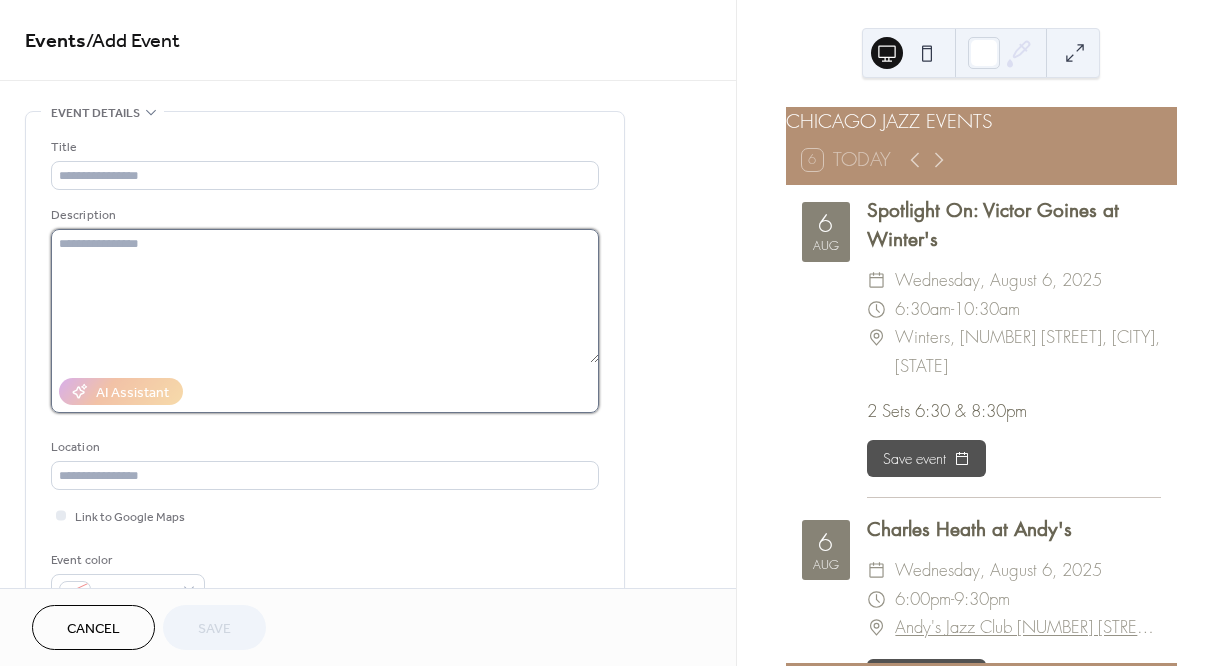 click at bounding box center (325, 296) 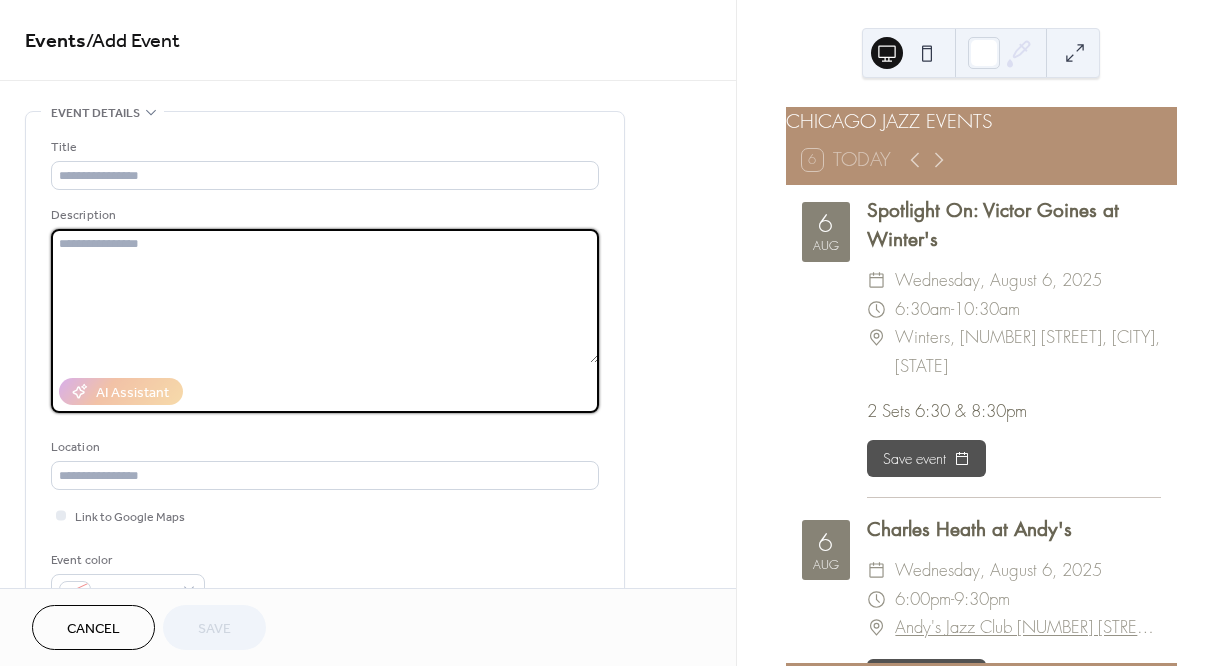 paste on "**********" 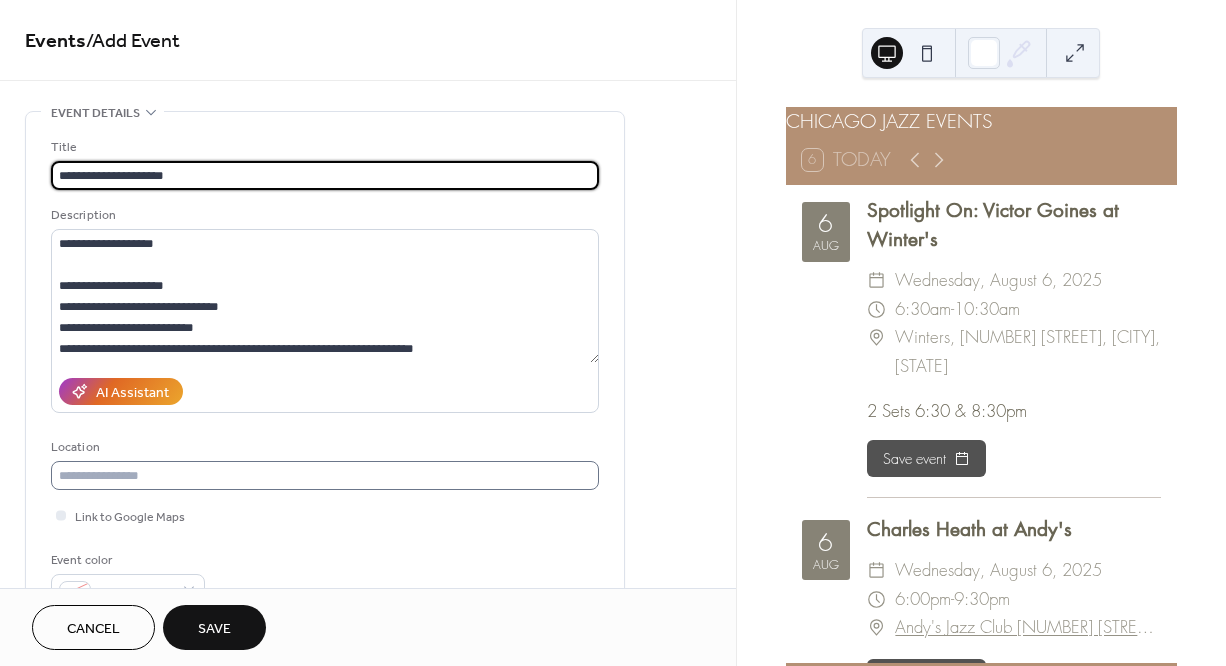 type on "**********" 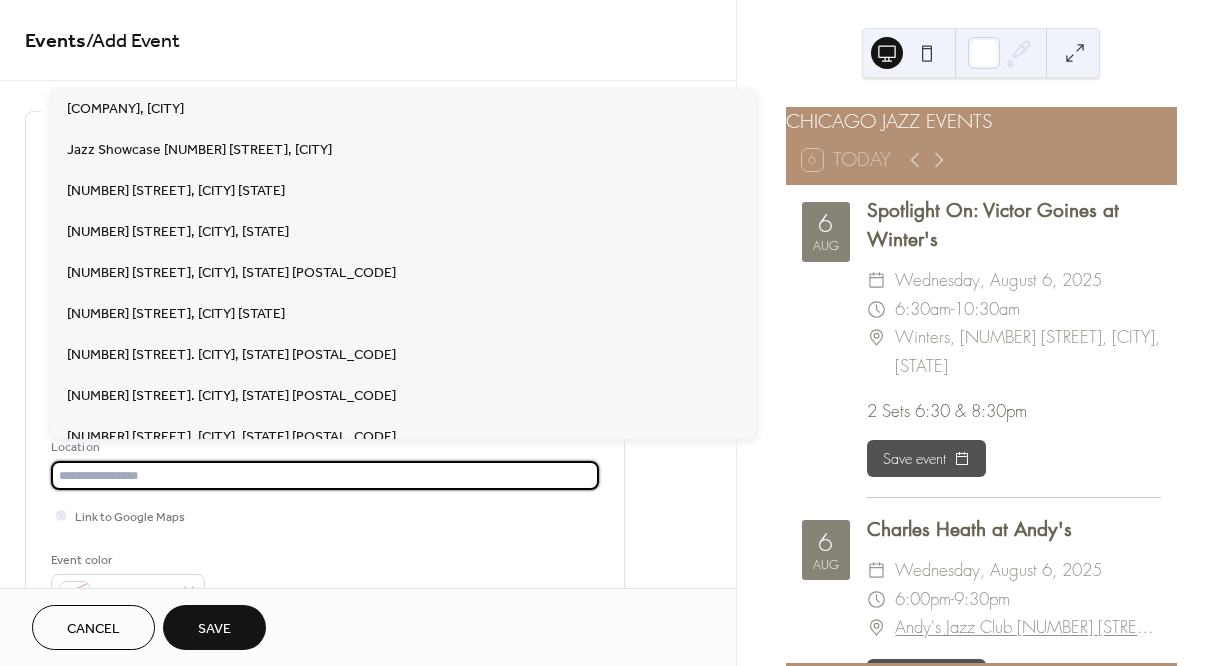 click at bounding box center [325, 475] 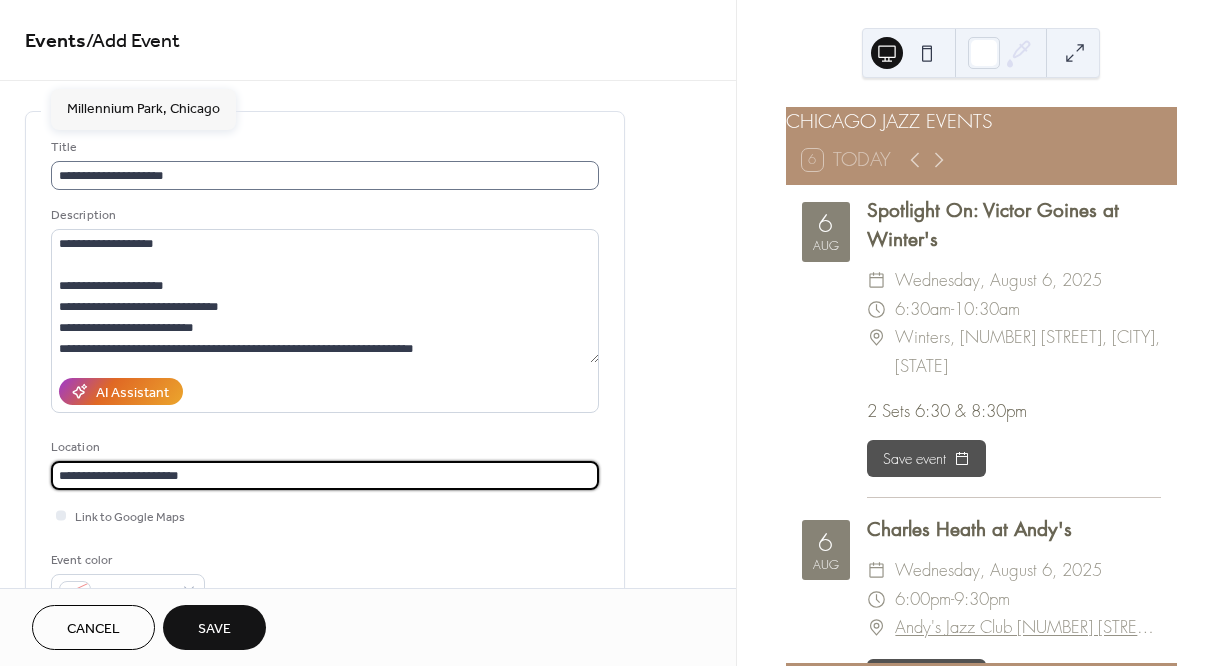 type on "**********" 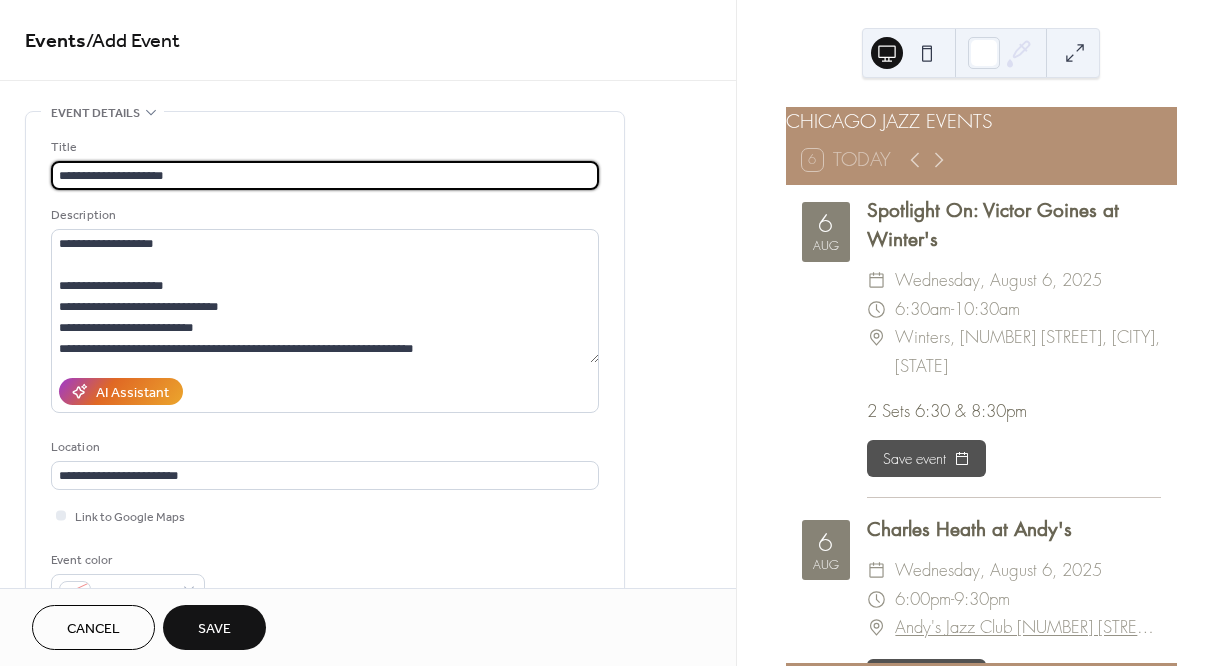 click on "**********" at bounding box center (325, 175) 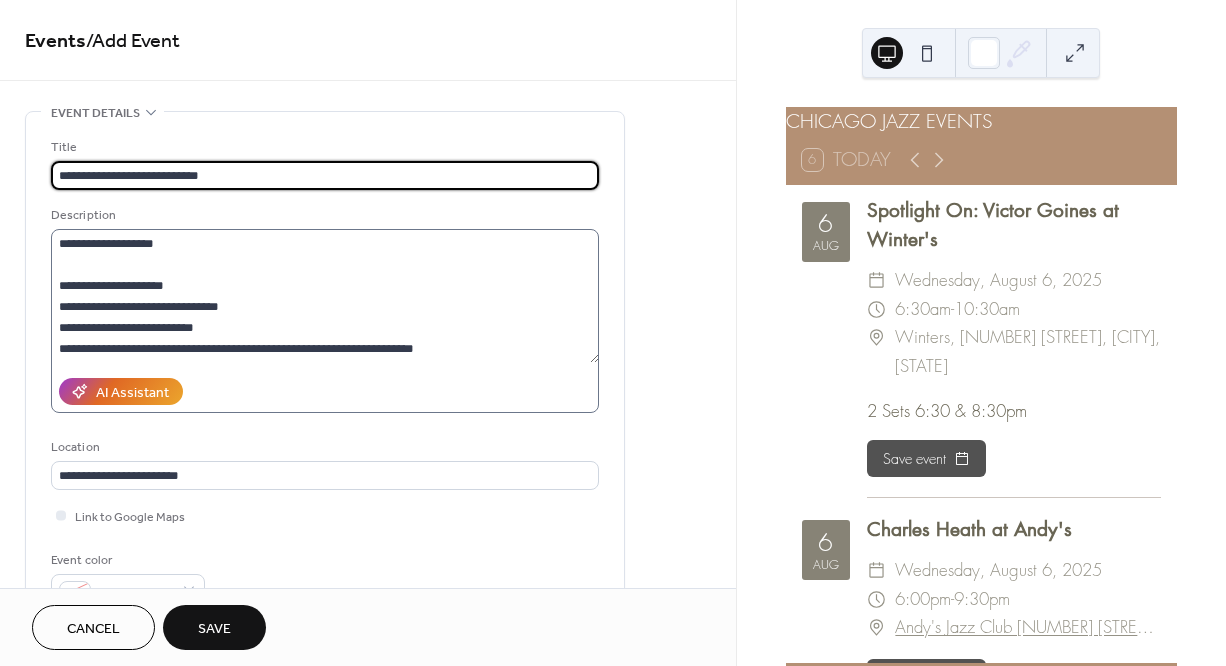scroll, scrollTop: 21, scrollLeft: 0, axis: vertical 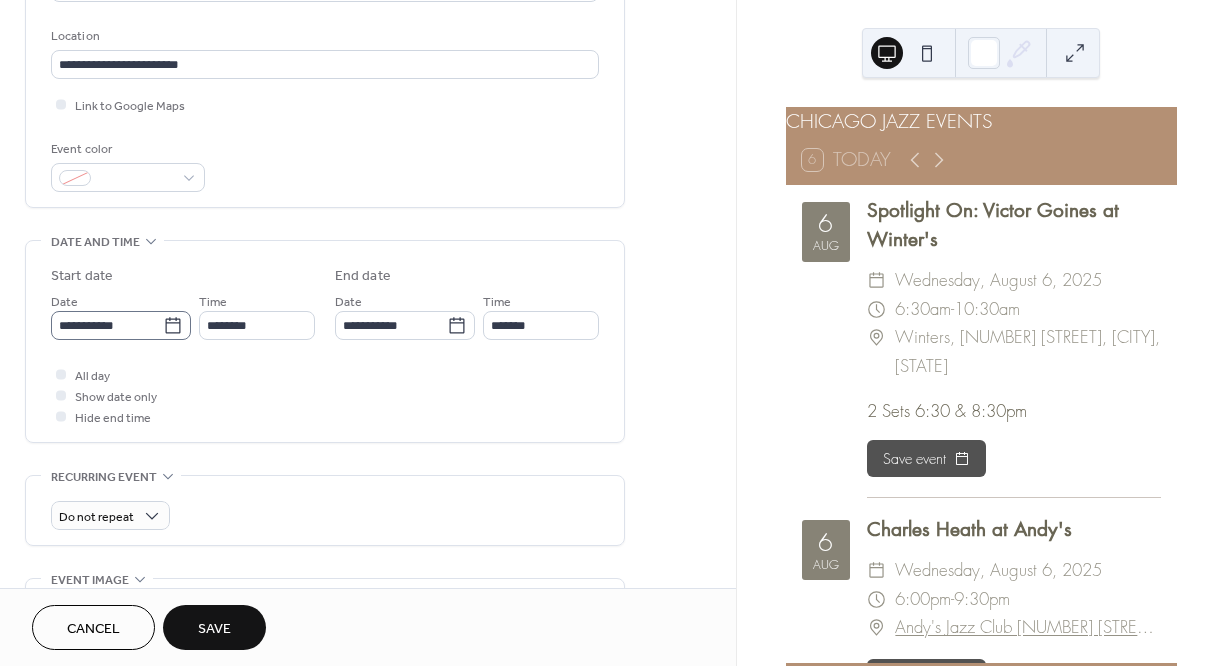 type on "**********" 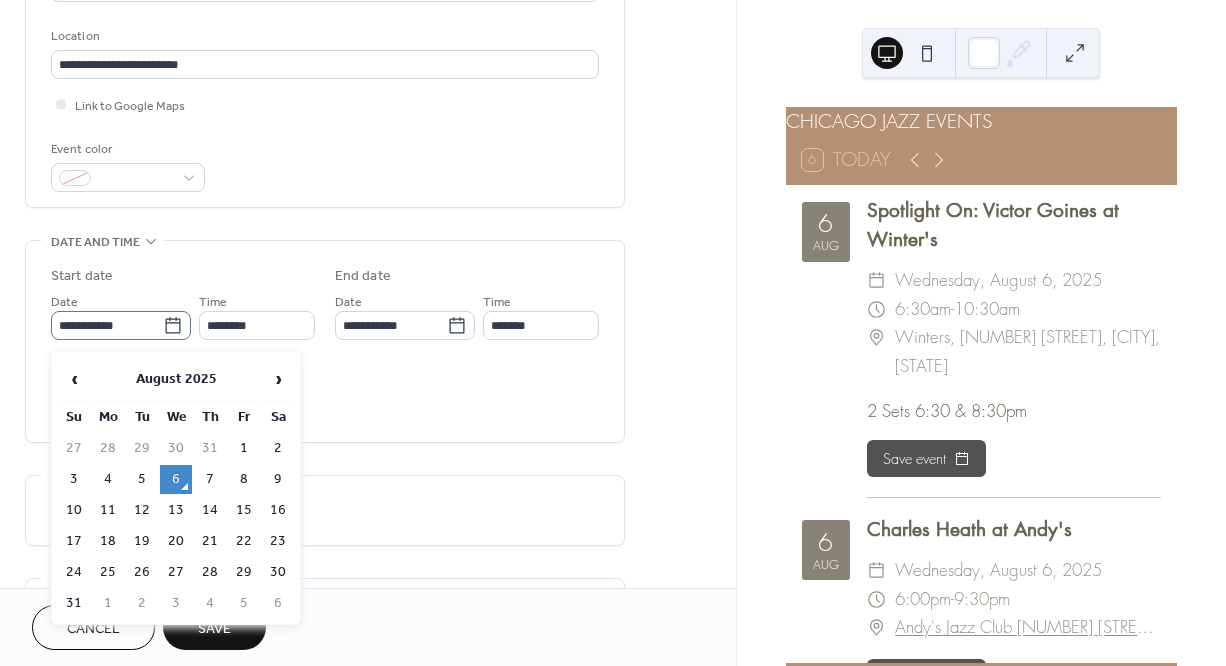 click 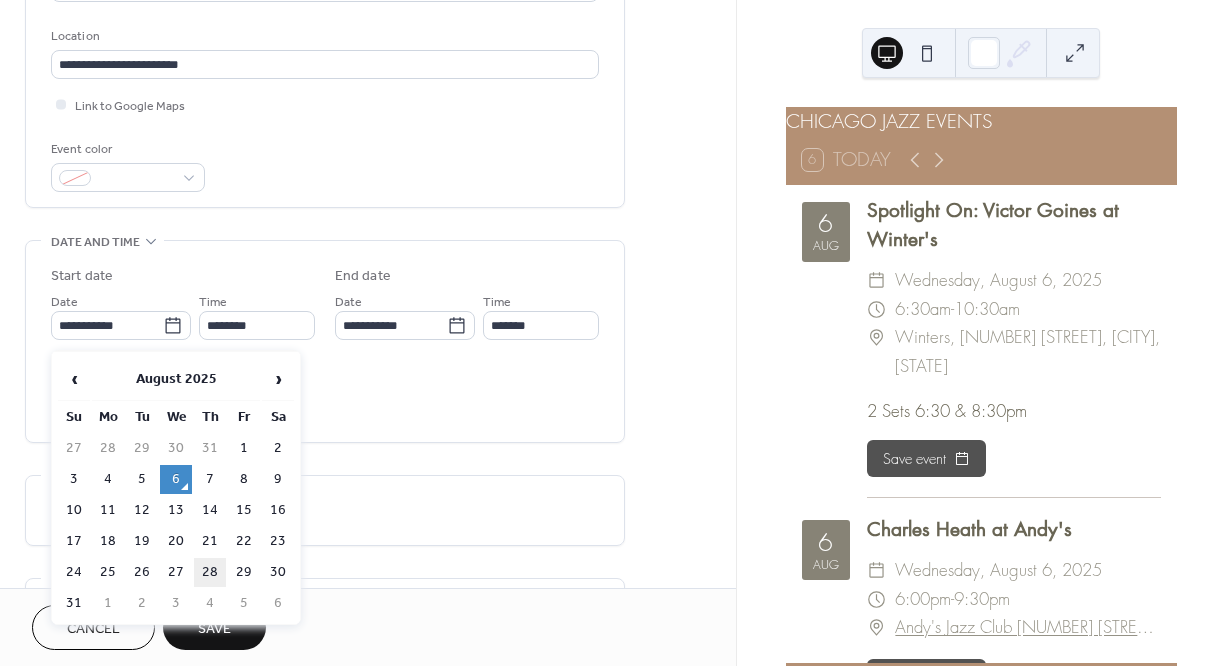 click on "28" at bounding box center (210, 572) 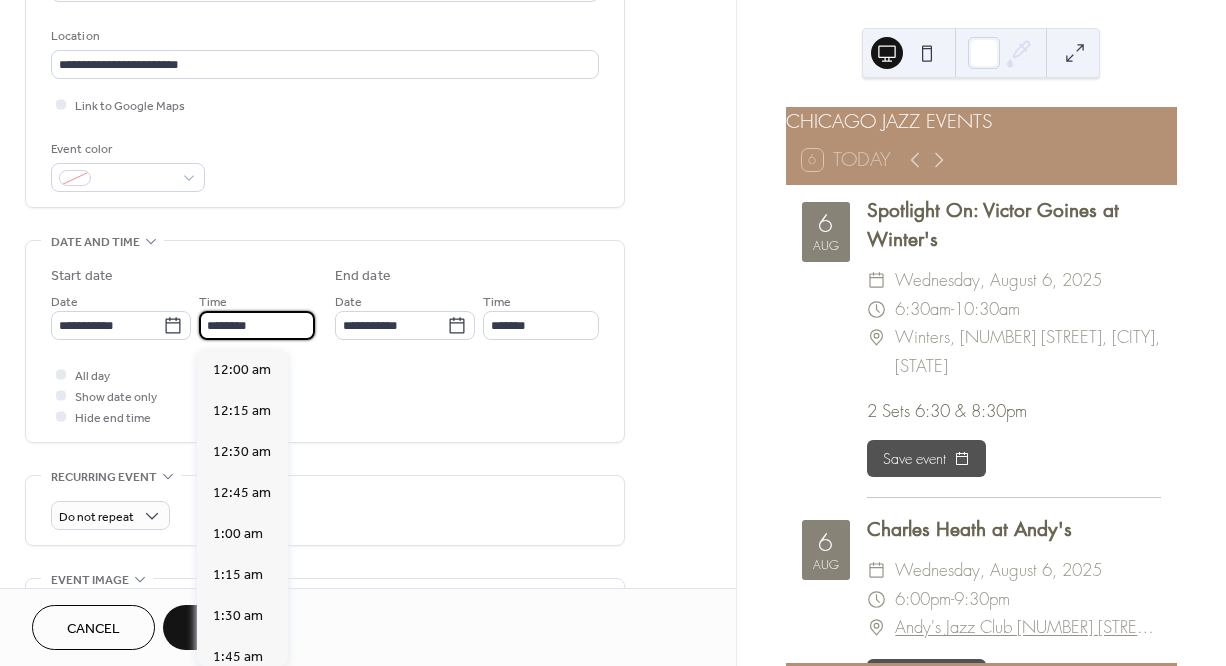 click on "********" at bounding box center [257, 325] 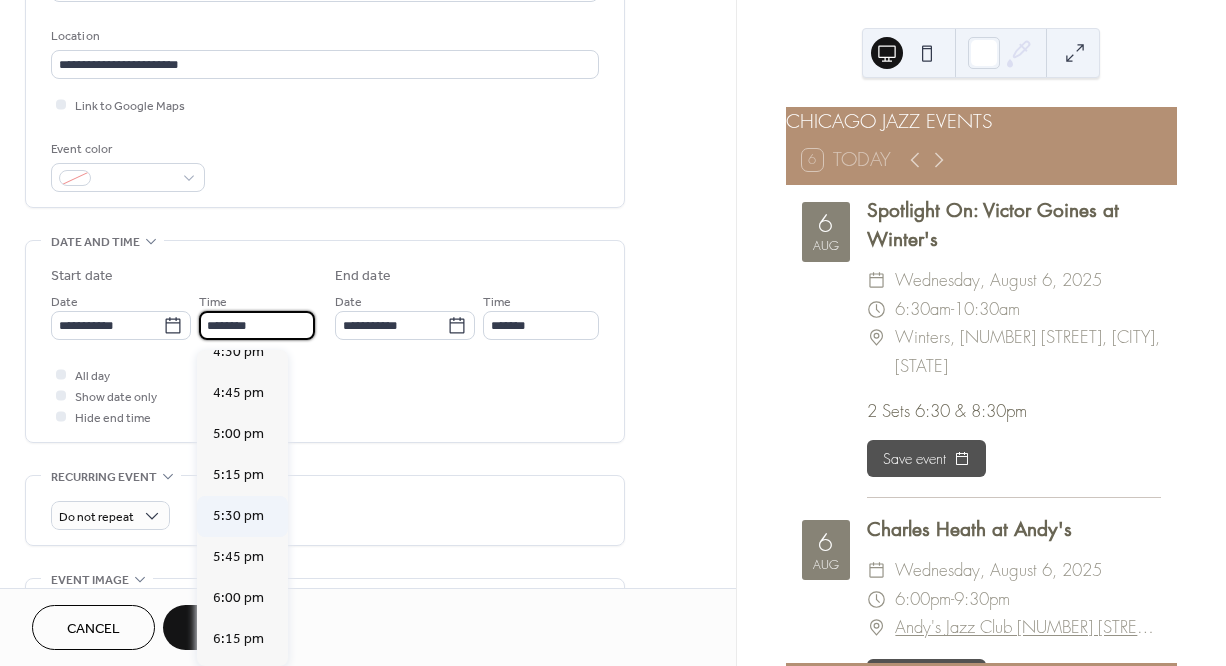 scroll, scrollTop: 2766, scrollLeft: 0, axis: vertical 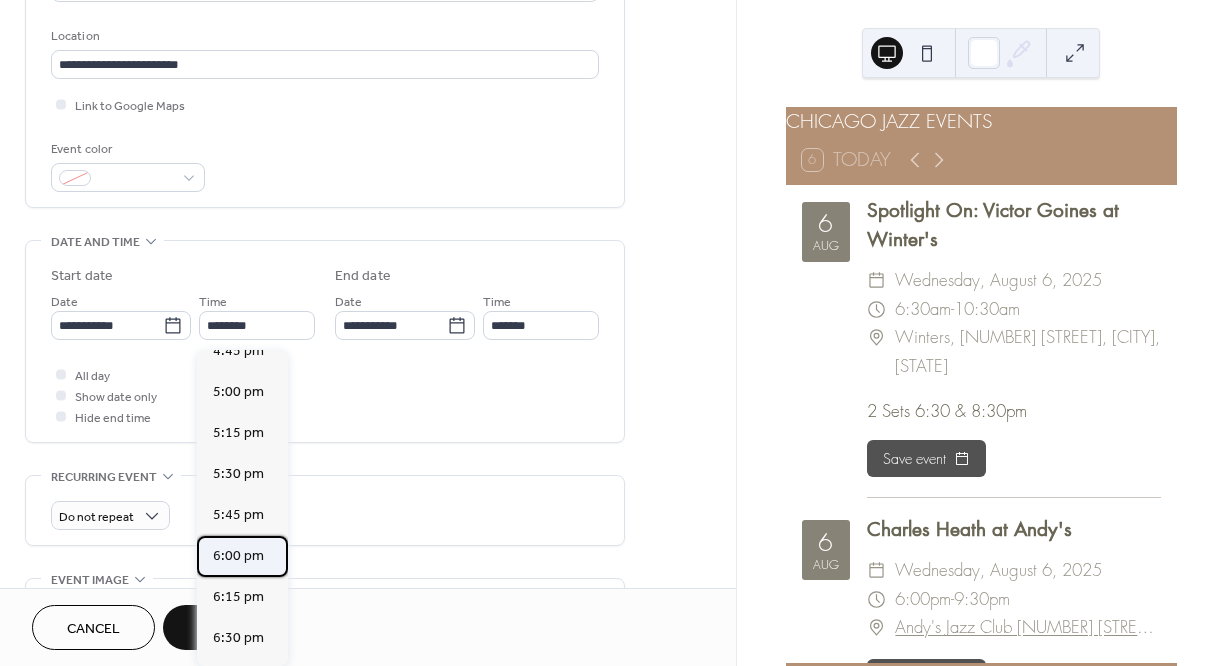click on "6:00 pm" at bounding box center [238, 556] 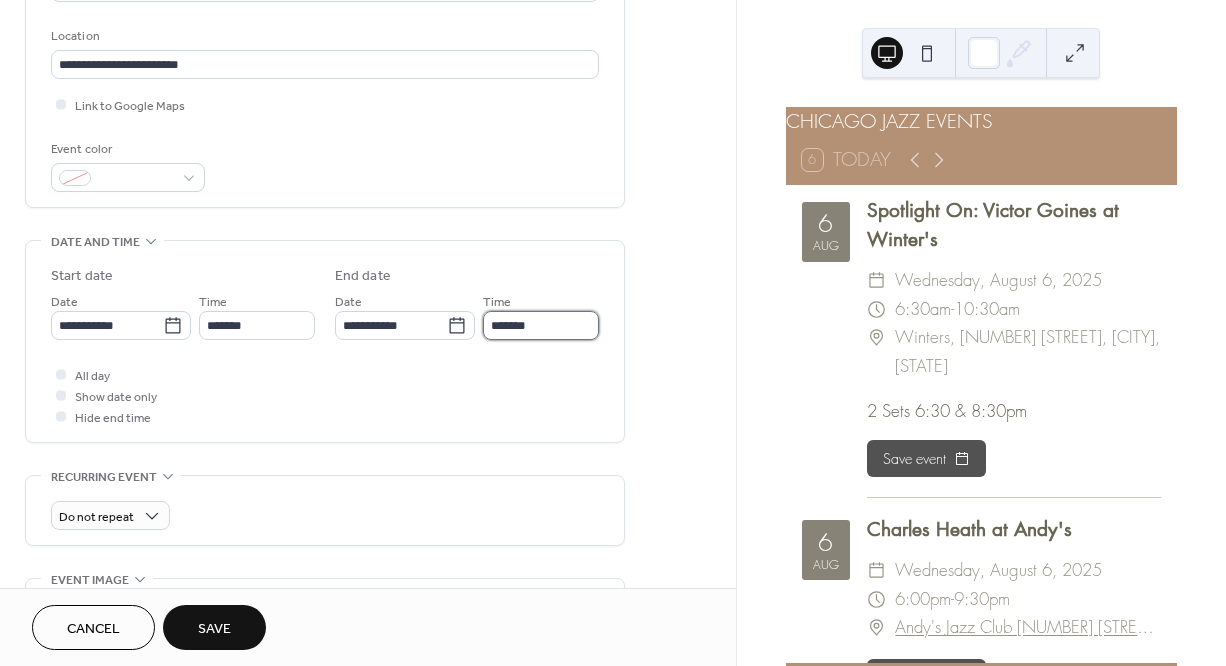 click on "*******" at bounding box center (541, 325) 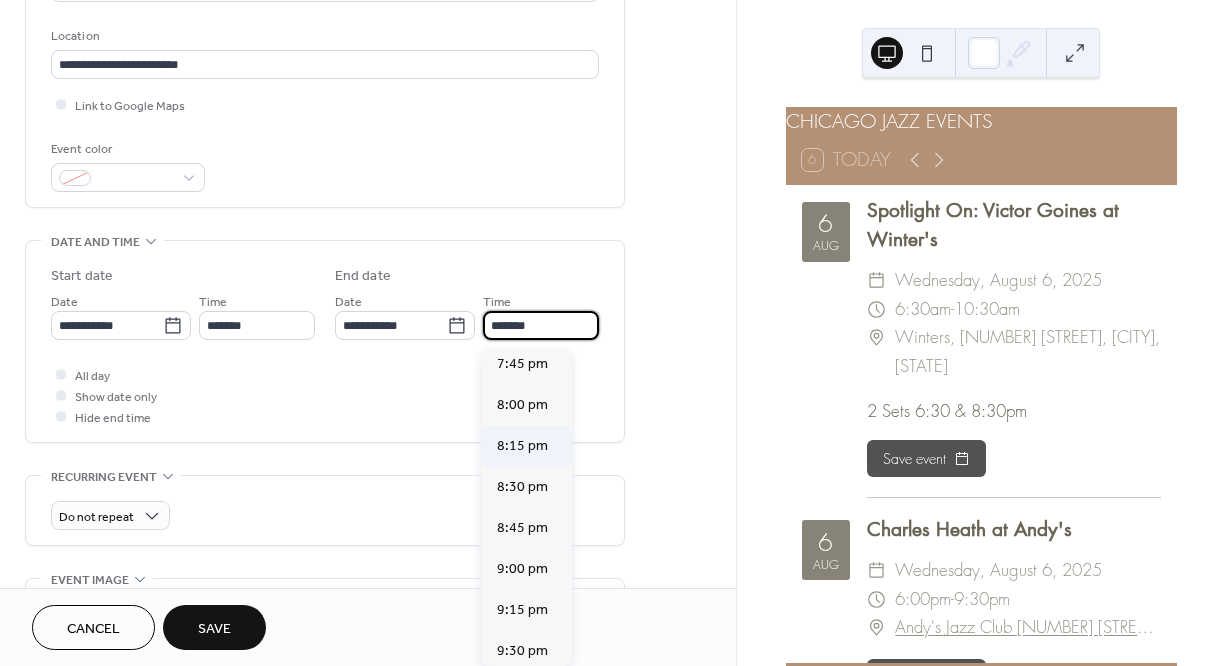 scroll, scrollTop: 263, scrollLeft: 0, axis: vertical 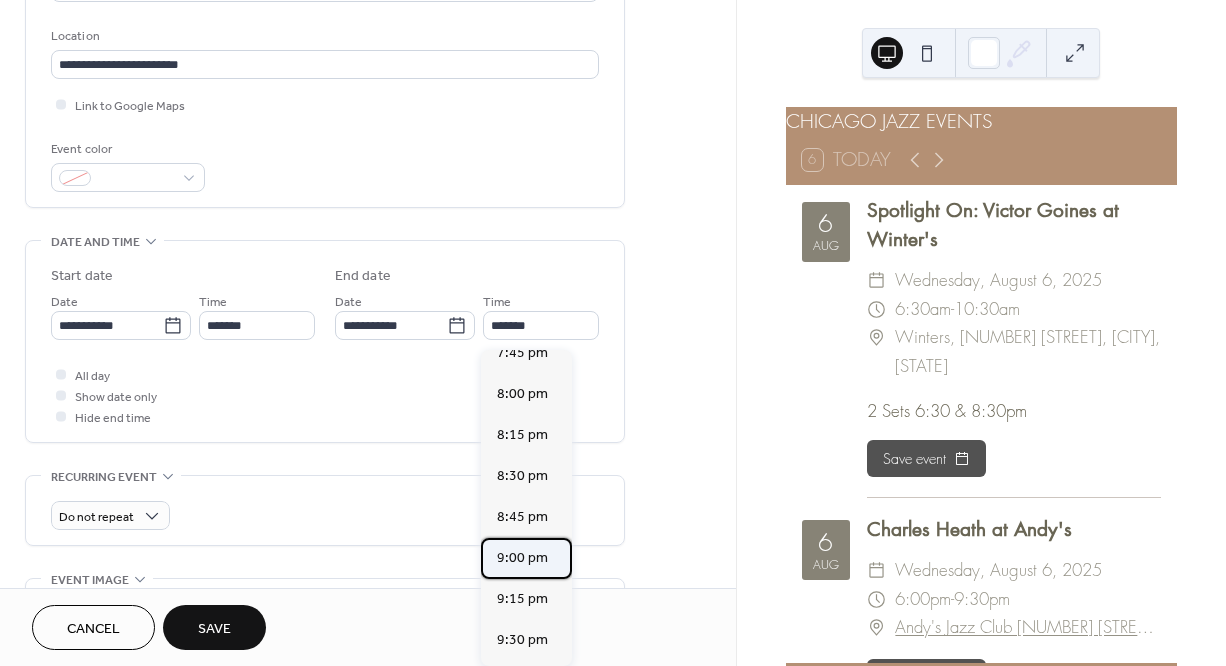 click on "9:00 pm" at bounding box center (522, 558) 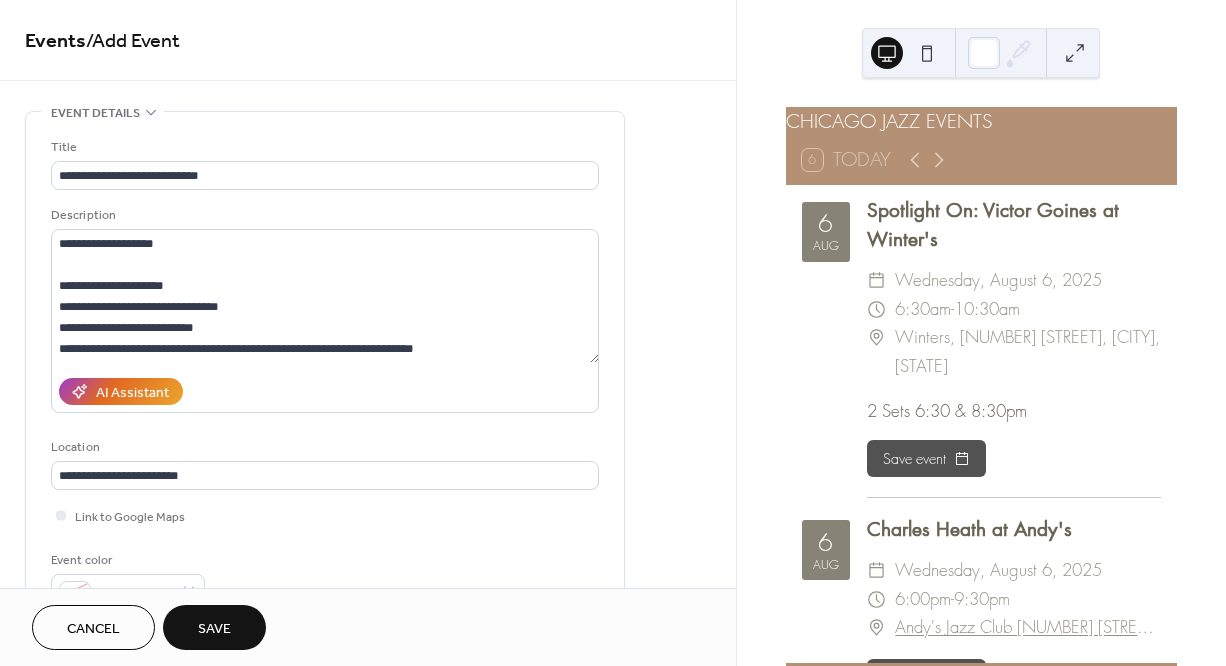 scroll, scrollTop: 0, scrollLeft: 0, axis: both 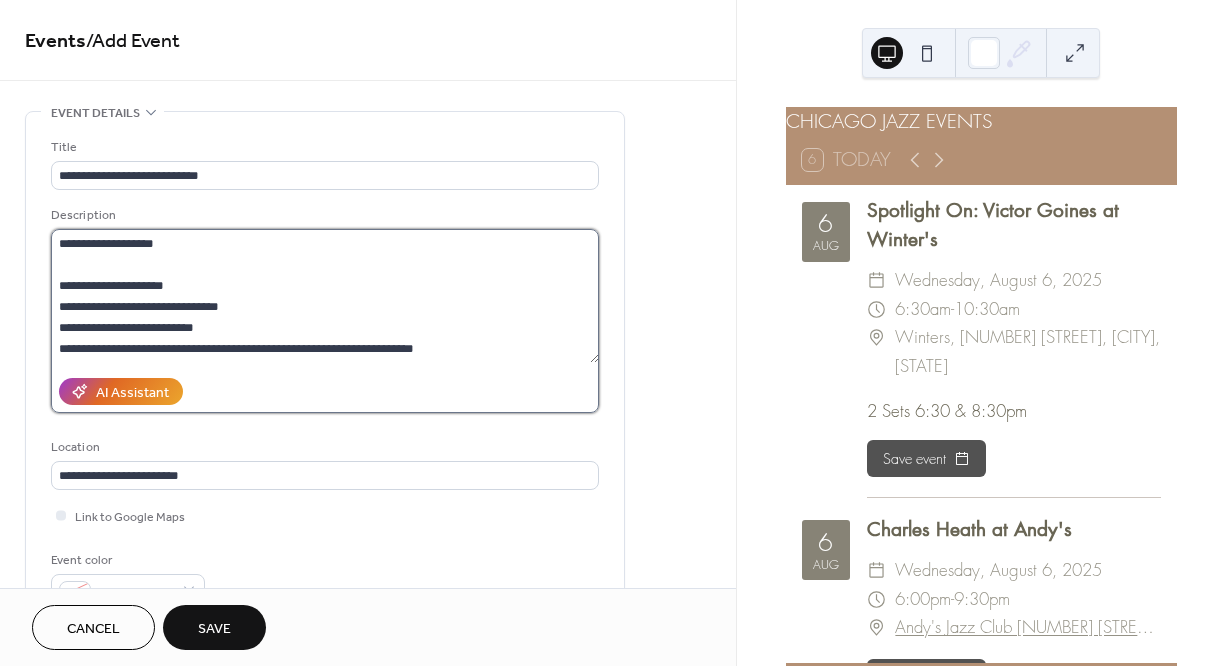 click on "**********" at bounding box center (325, 296) 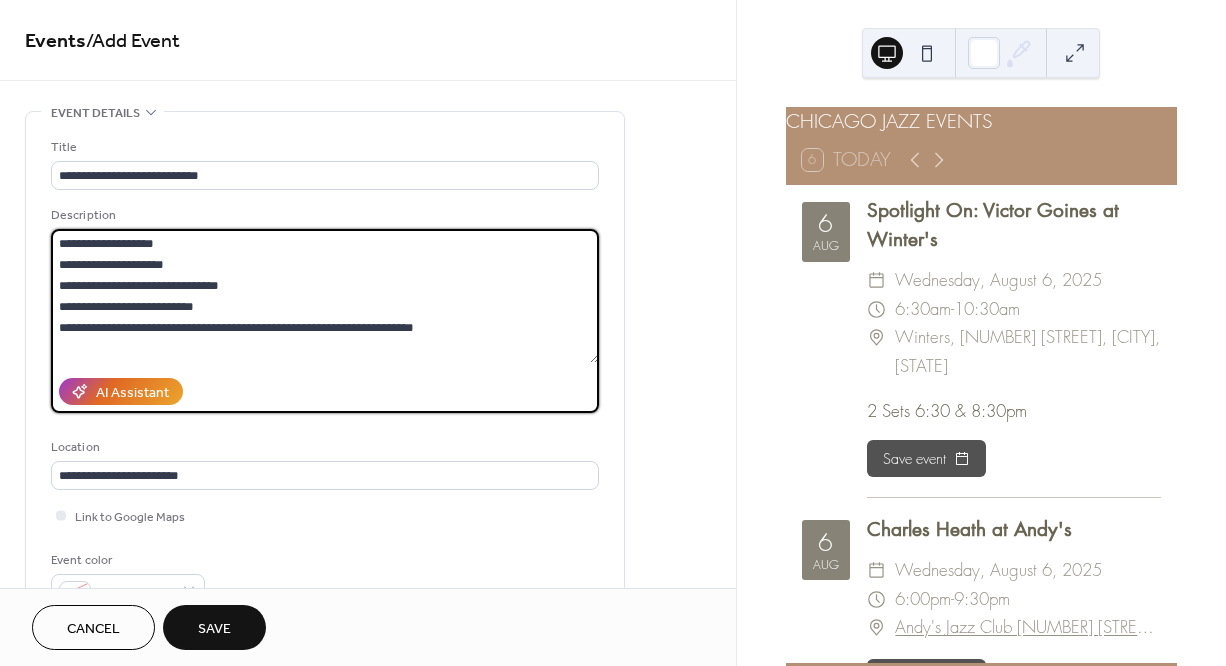 scroll, scrollTop: 0, scrollLeft: 0, axis: both 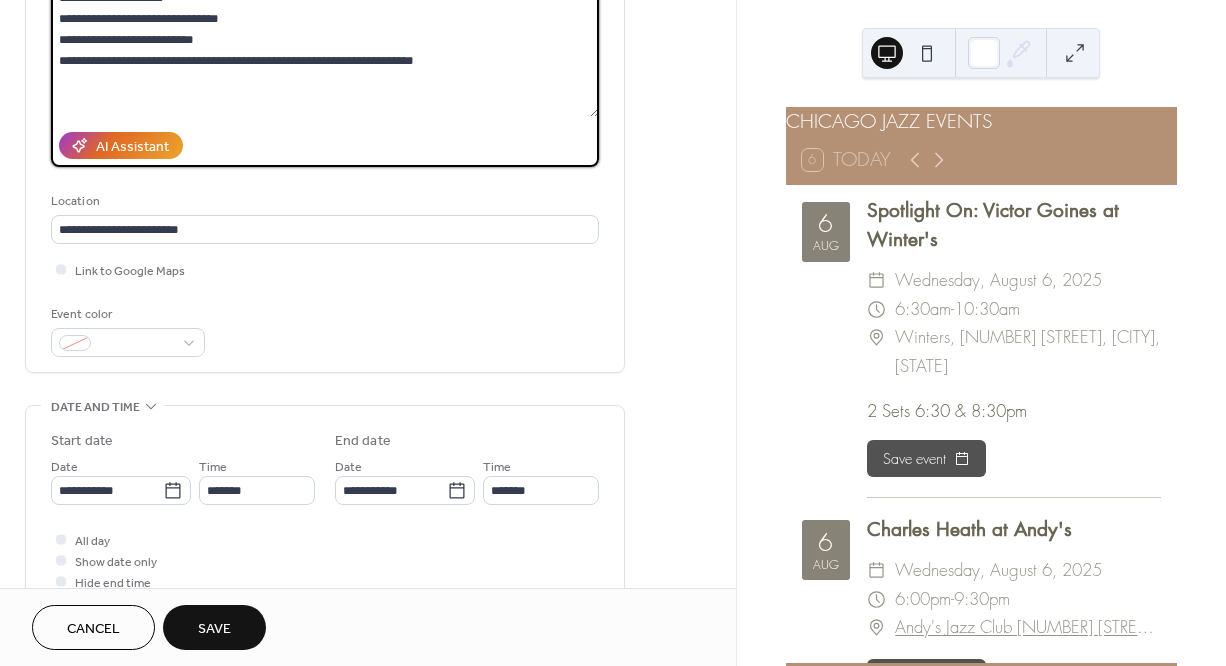 type on "**********" 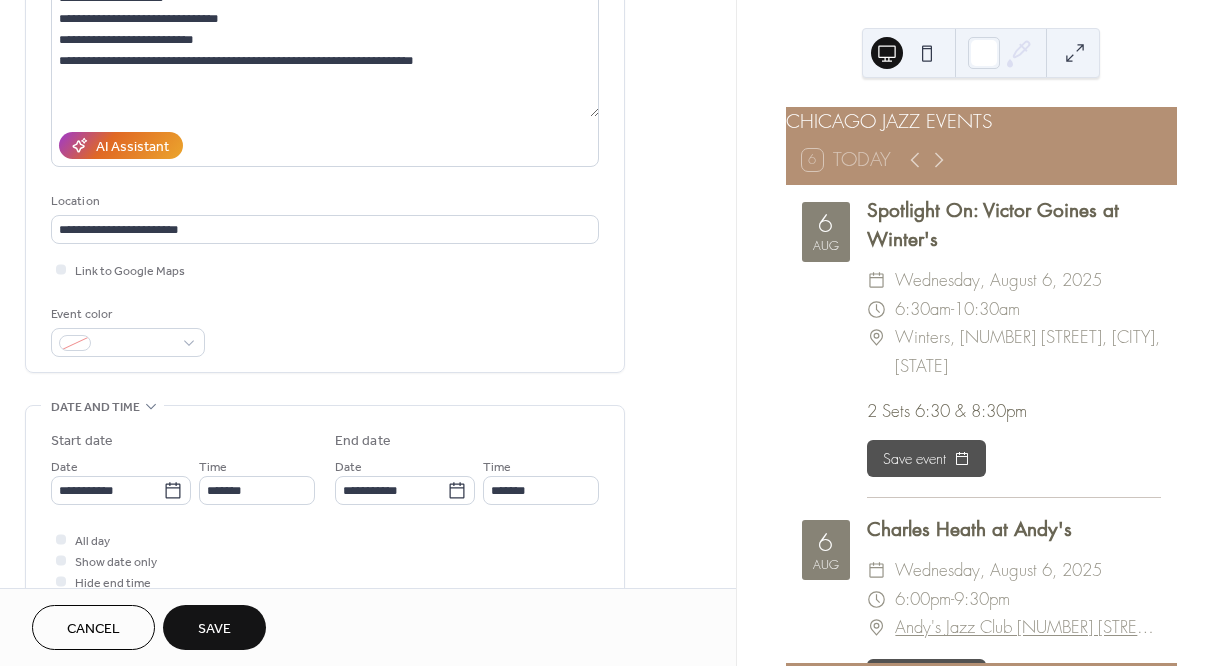 click on "Save" at bounding box center [214, 629] 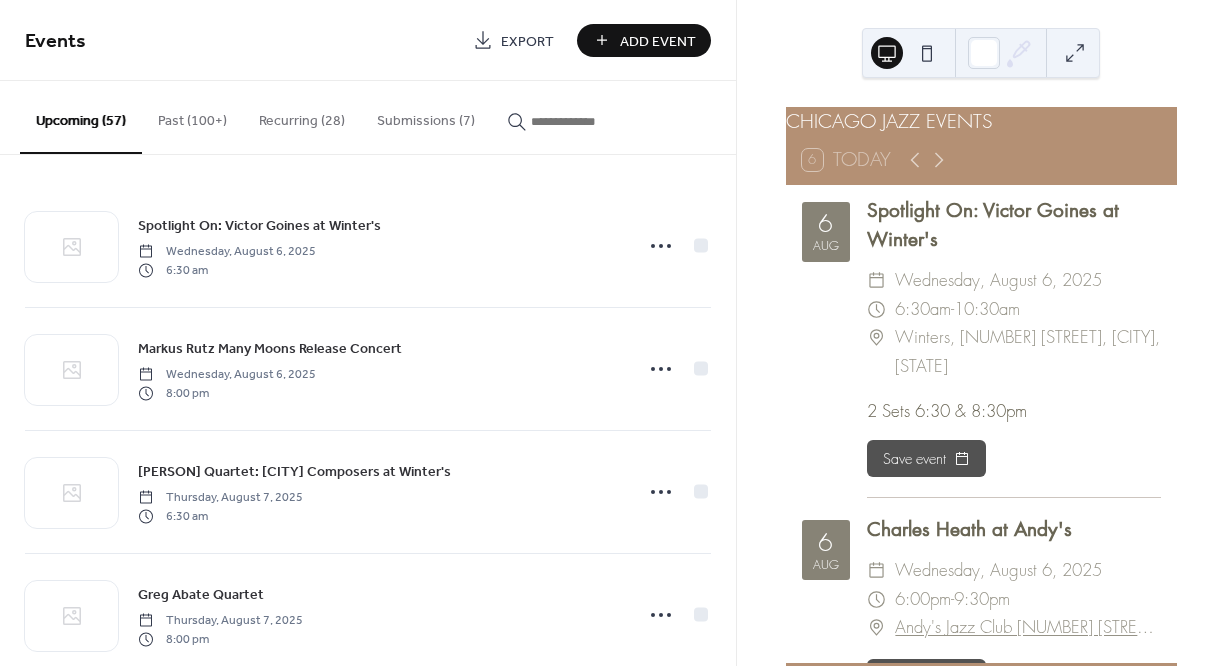 click on "Add Event" at bounding box center [658, 41] 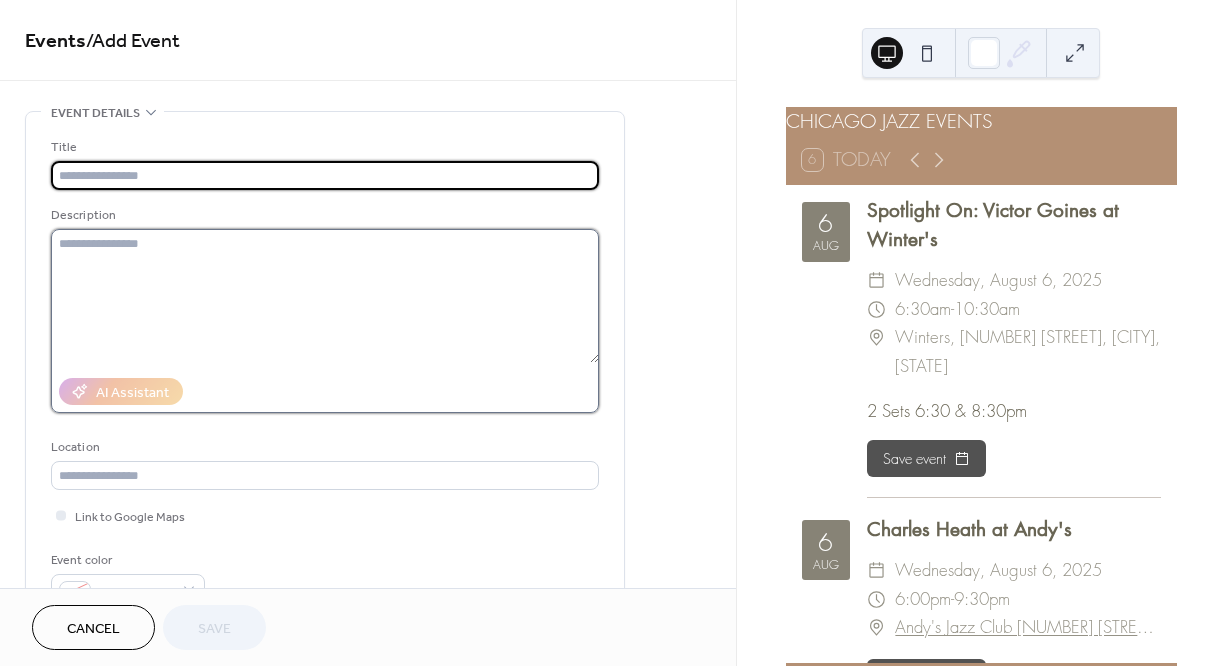click at bounding box center (325, 296) 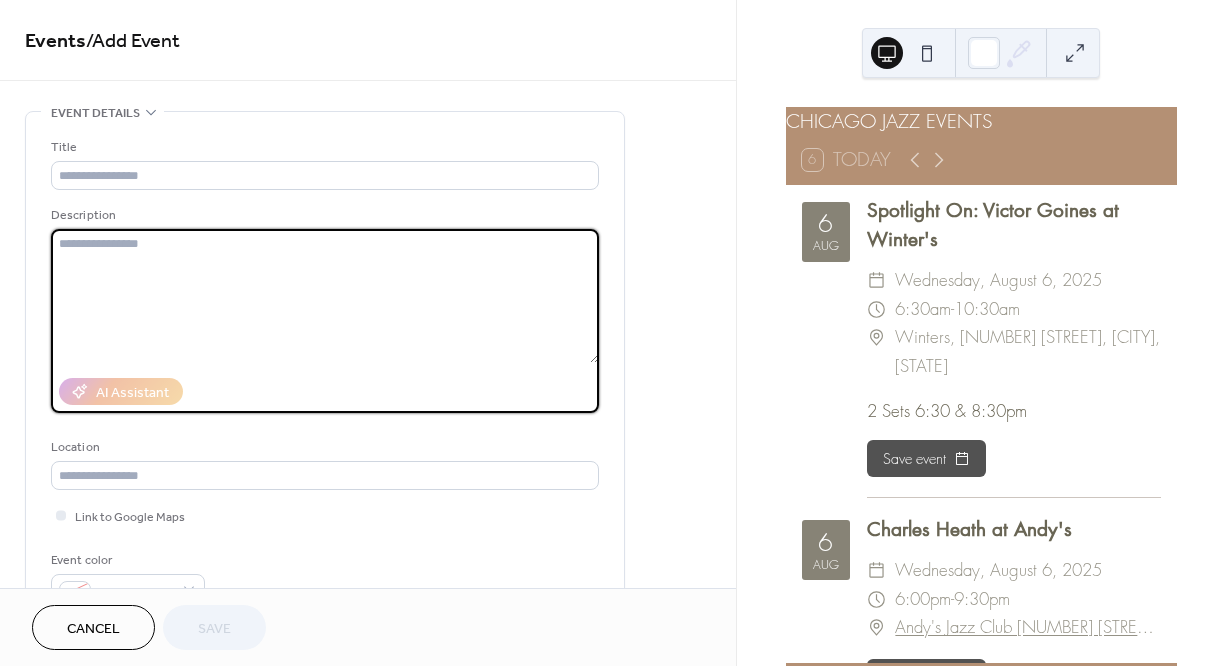 paste on "**********" 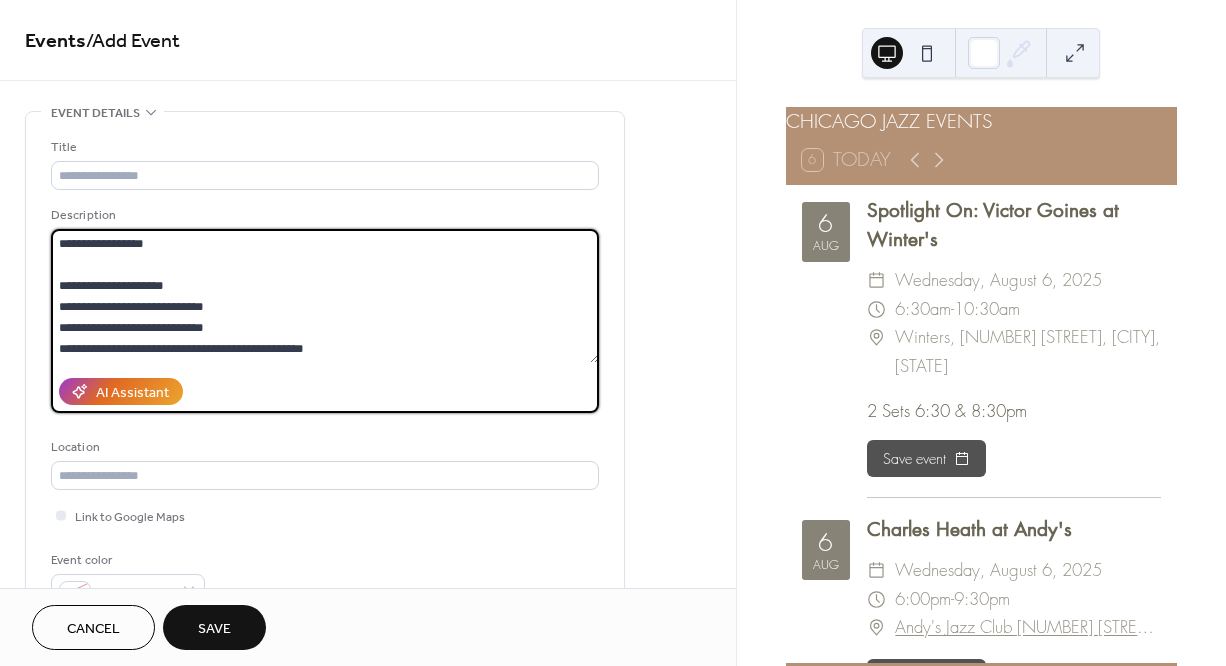 scroll, scrollTop: 0, scrollLeft: 0, axis: both 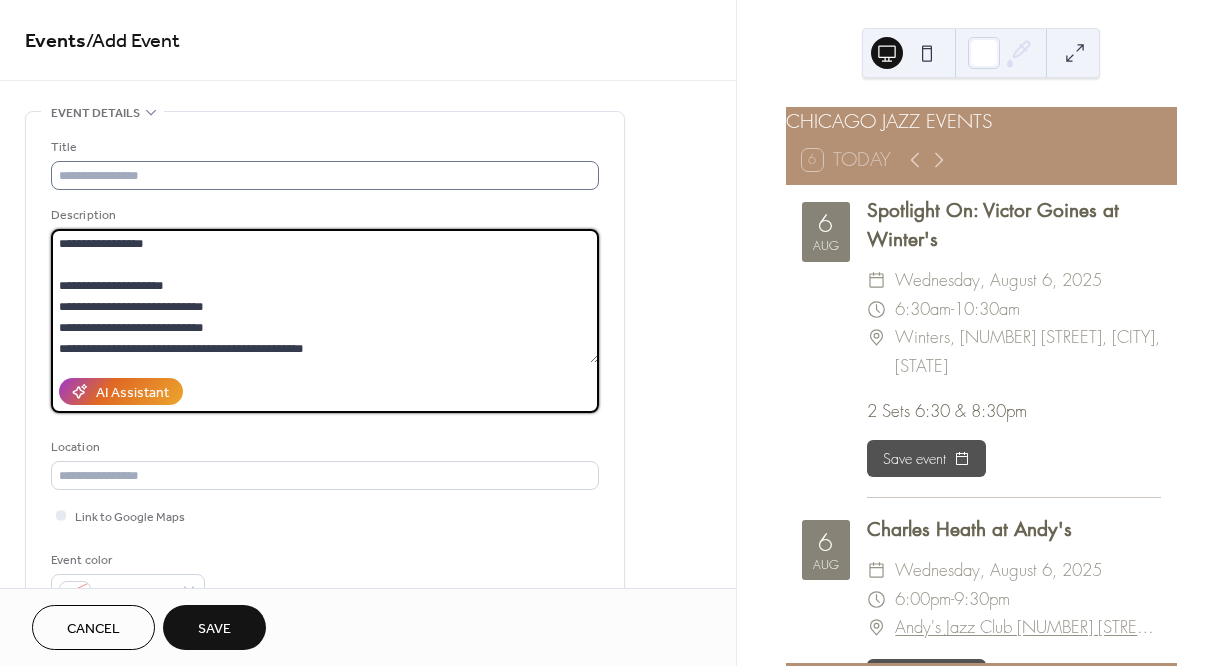 type on "**********" 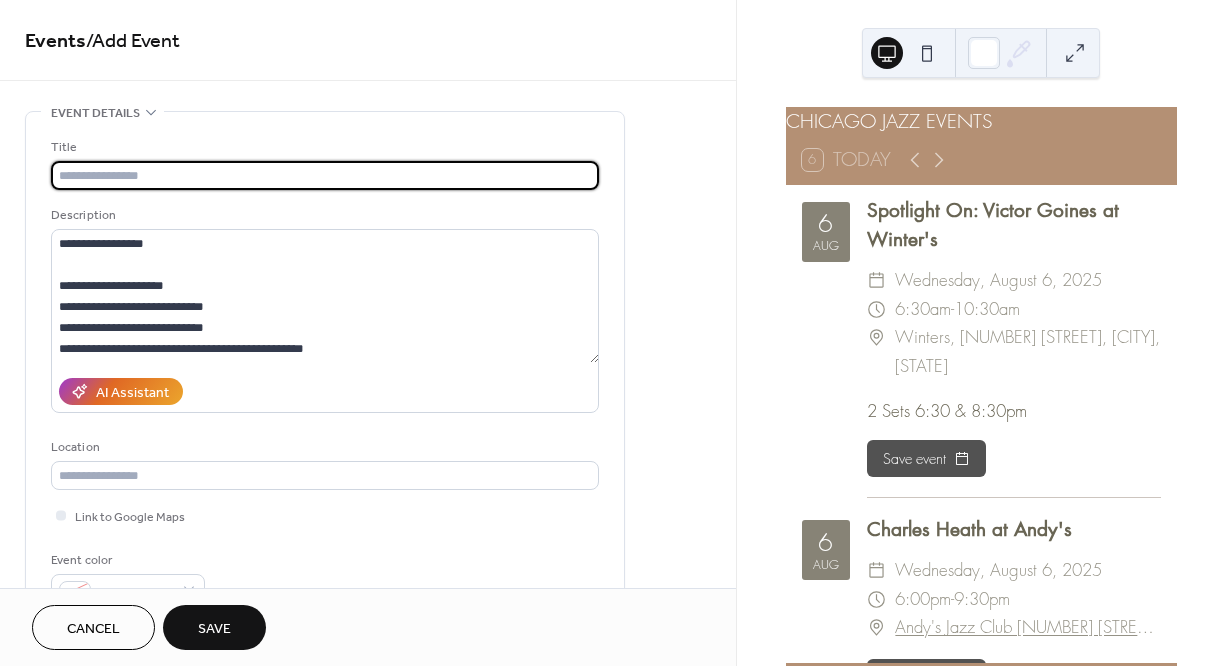click at bounding box center [325, 175] 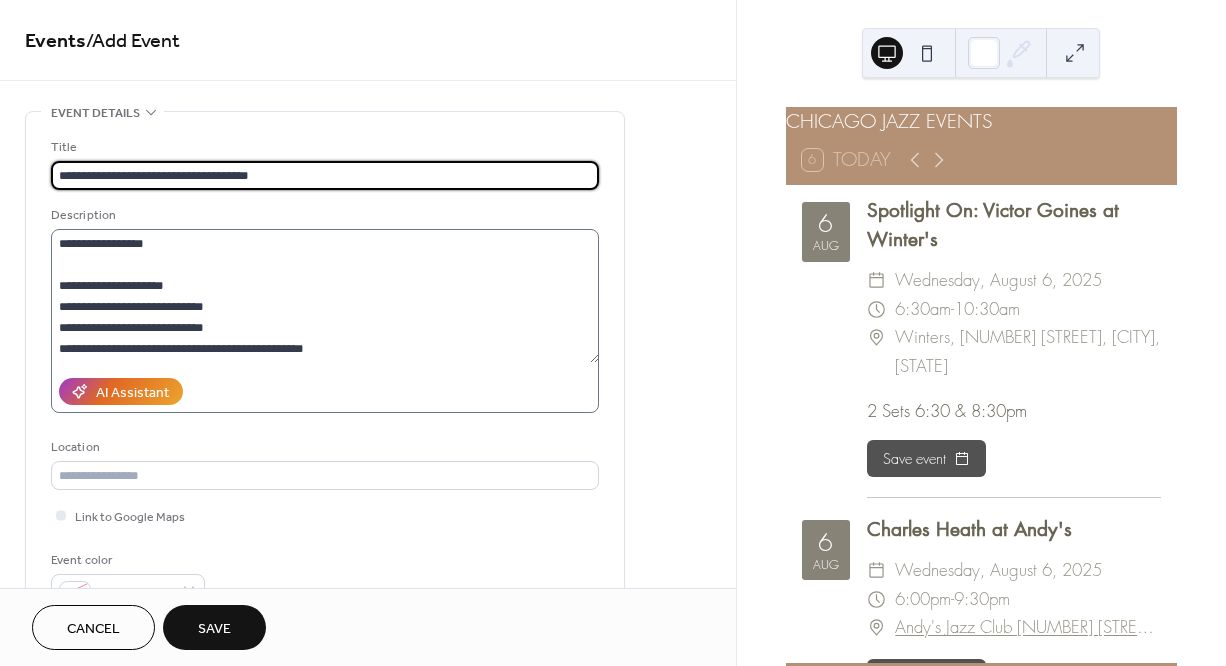 type on "**********" 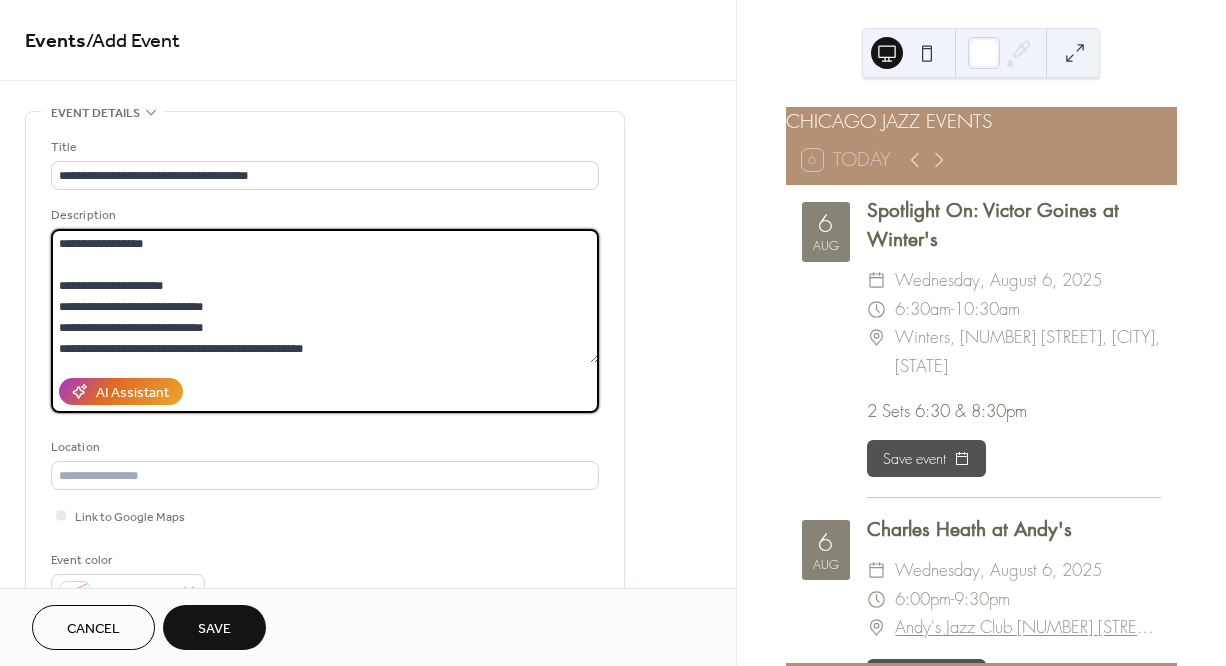 drag, startPoint x: 55, startPoint y: 264, endPoint x: 49, endPoint y: 233, distance: 31.575306 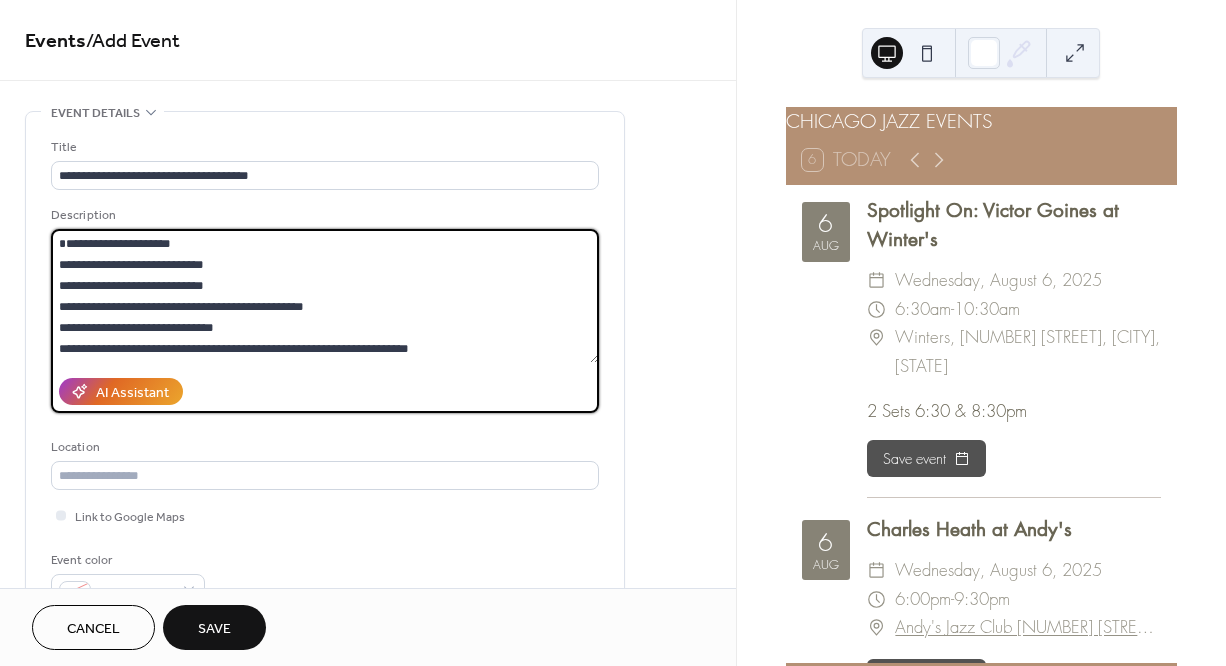 click on "**********" at bounding box center [325, 296] 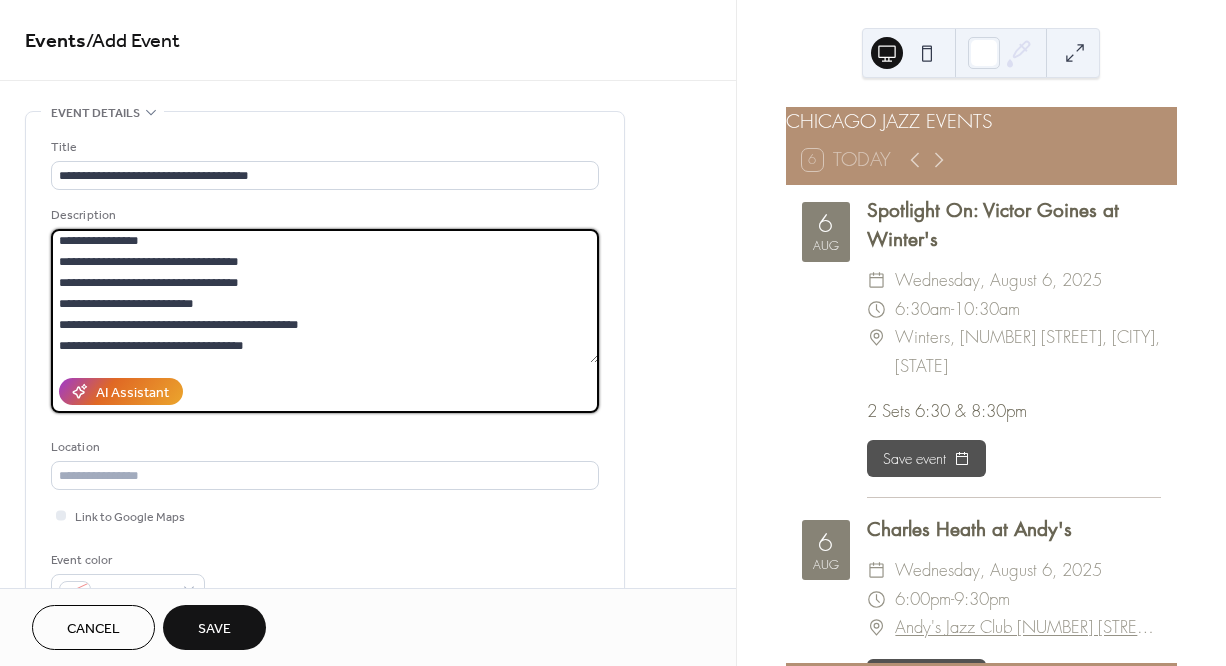 scroll, scrollTop: 334, scrollLeft: 0, axis: vertical 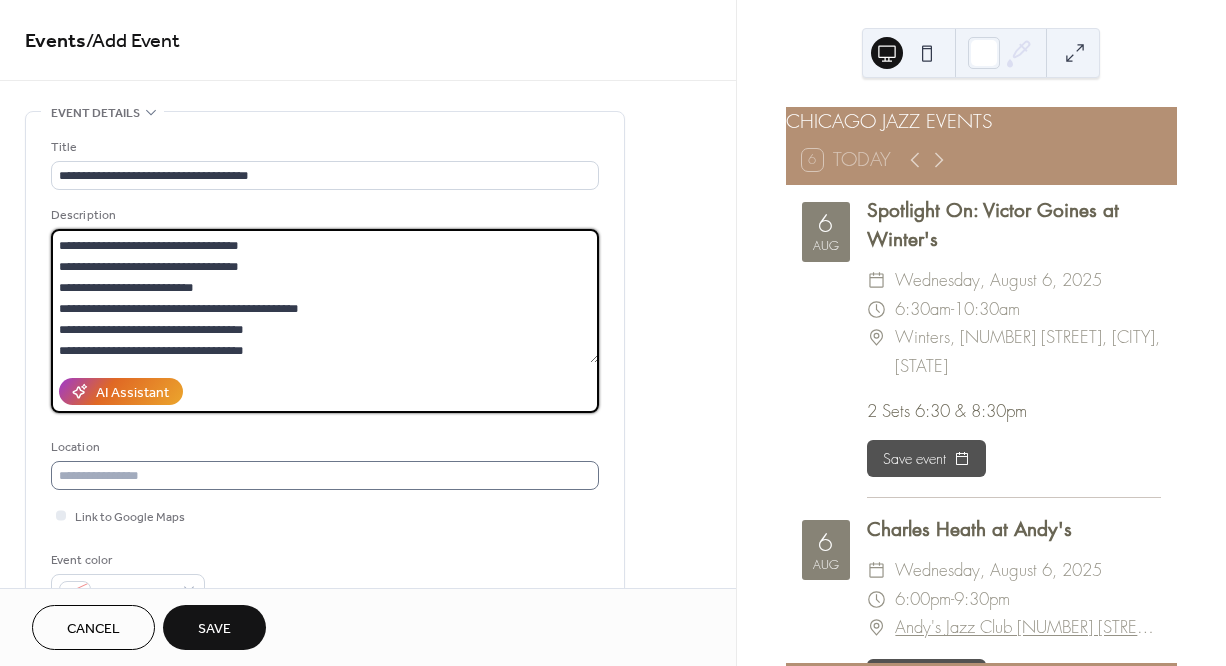 type on "**********" 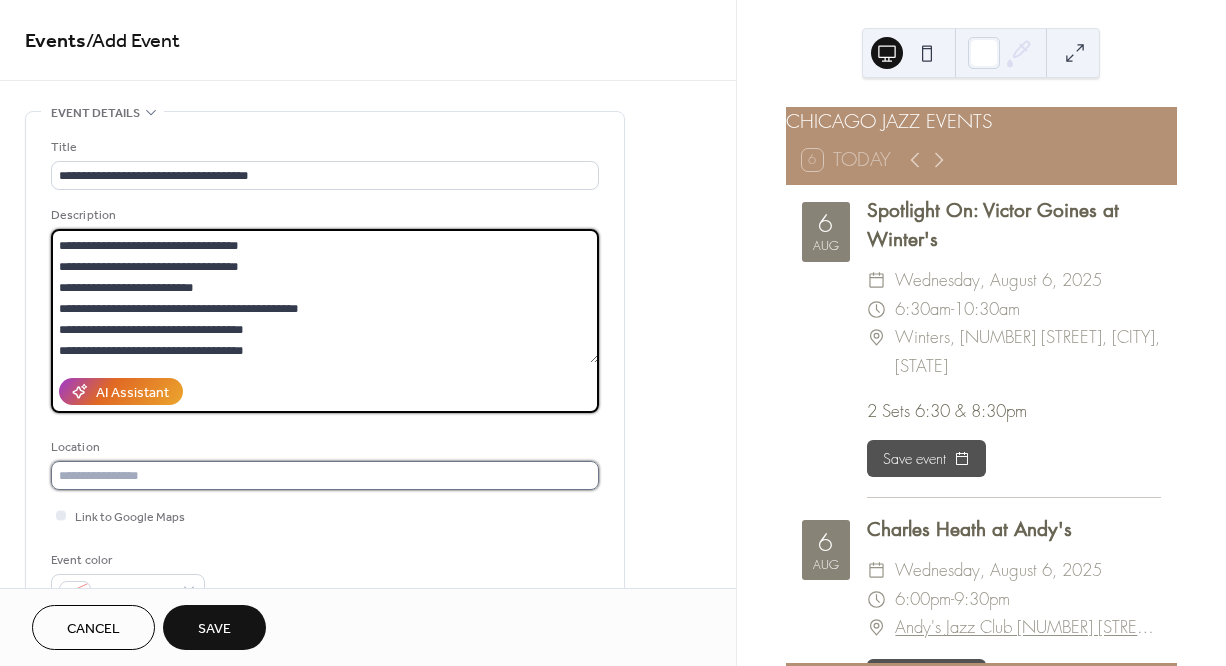 click at bounding box center [325, 475] 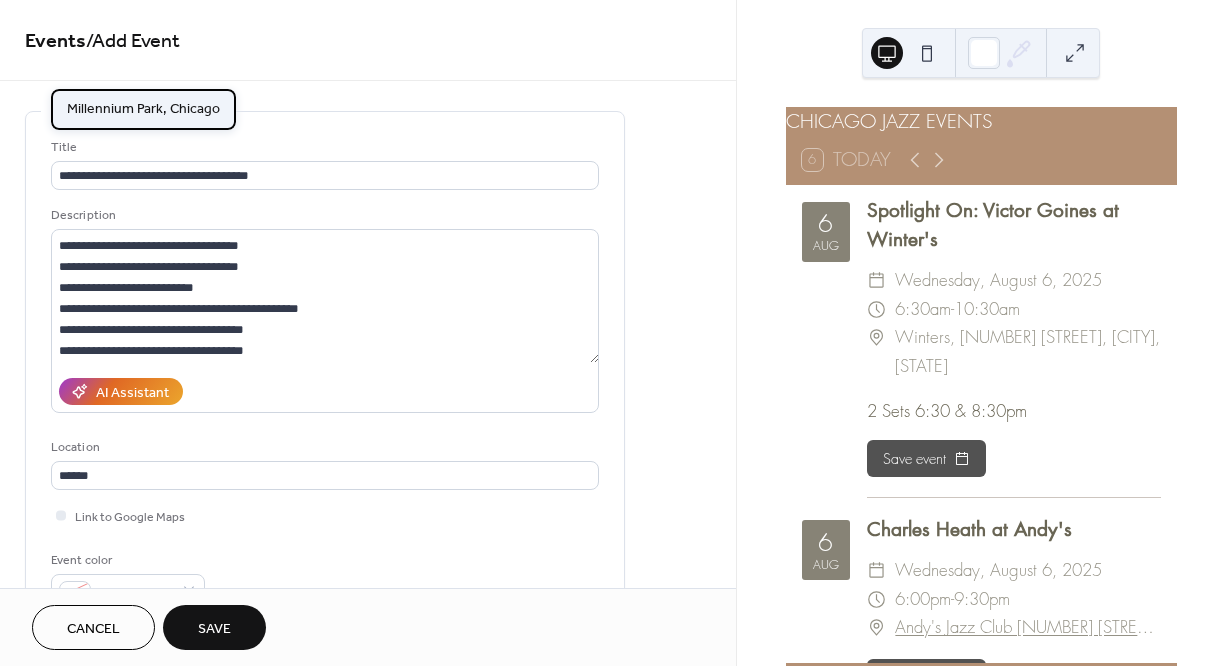 click on "[COMPANY], [CITY]" at bounding box center [125, 109] 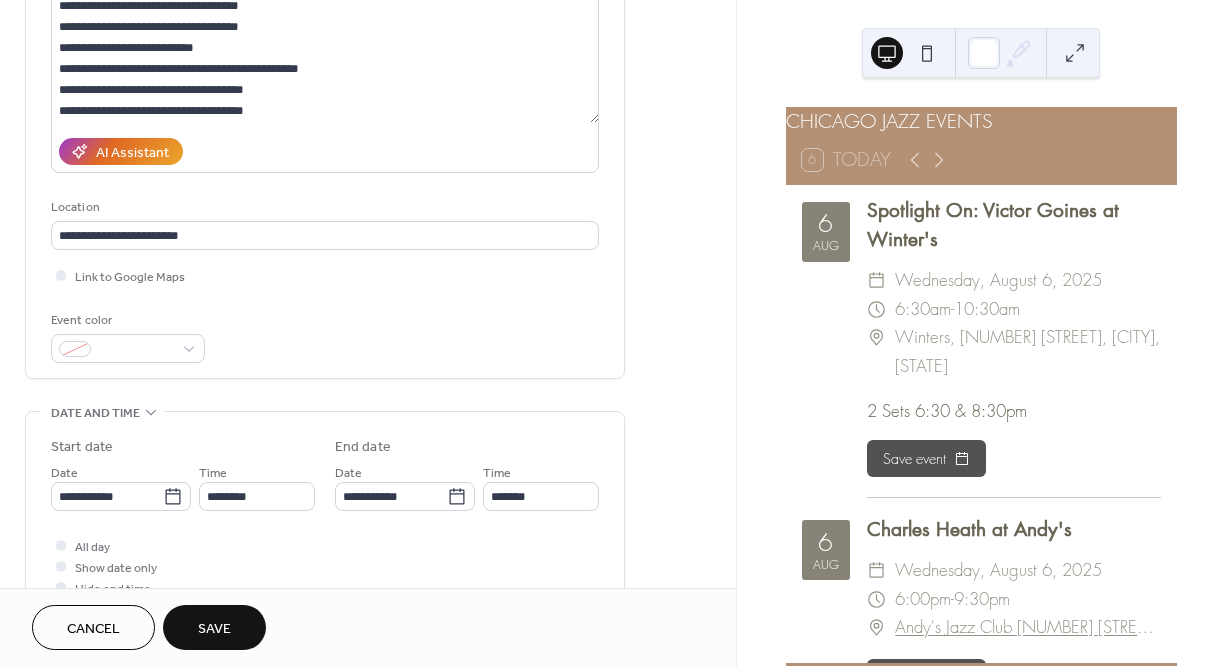 scroll, scrollTop: 243, scrollLeft: 0, axis: vertical 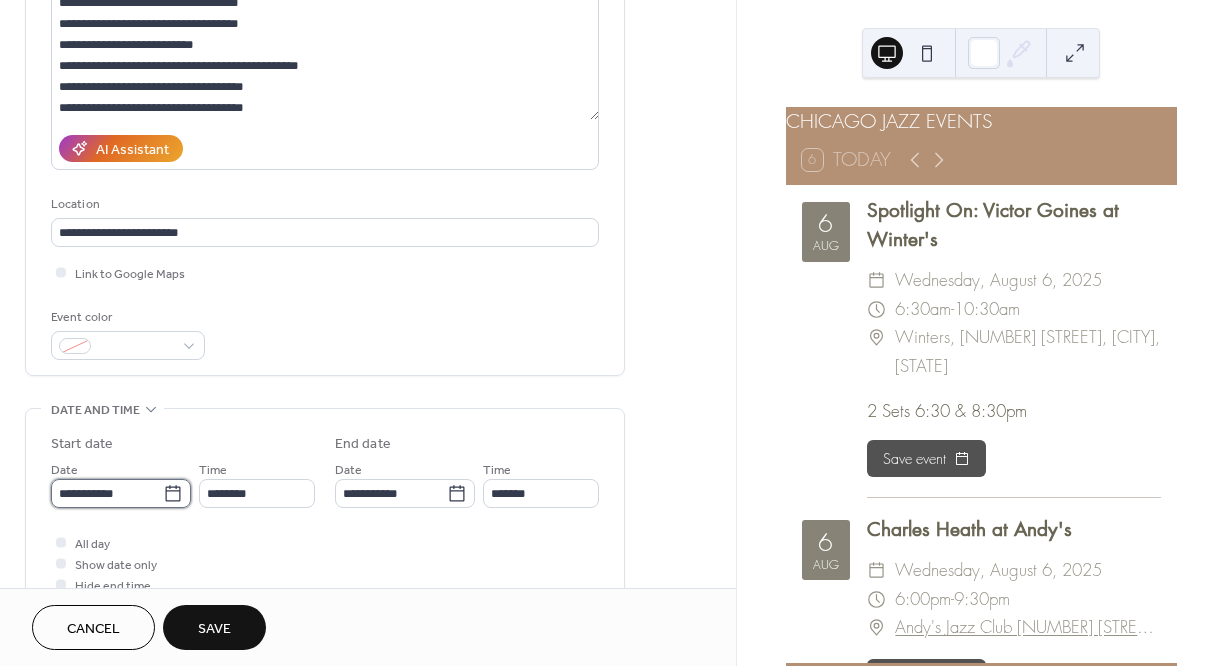 click on "**********" at bounding box center (107, 493) 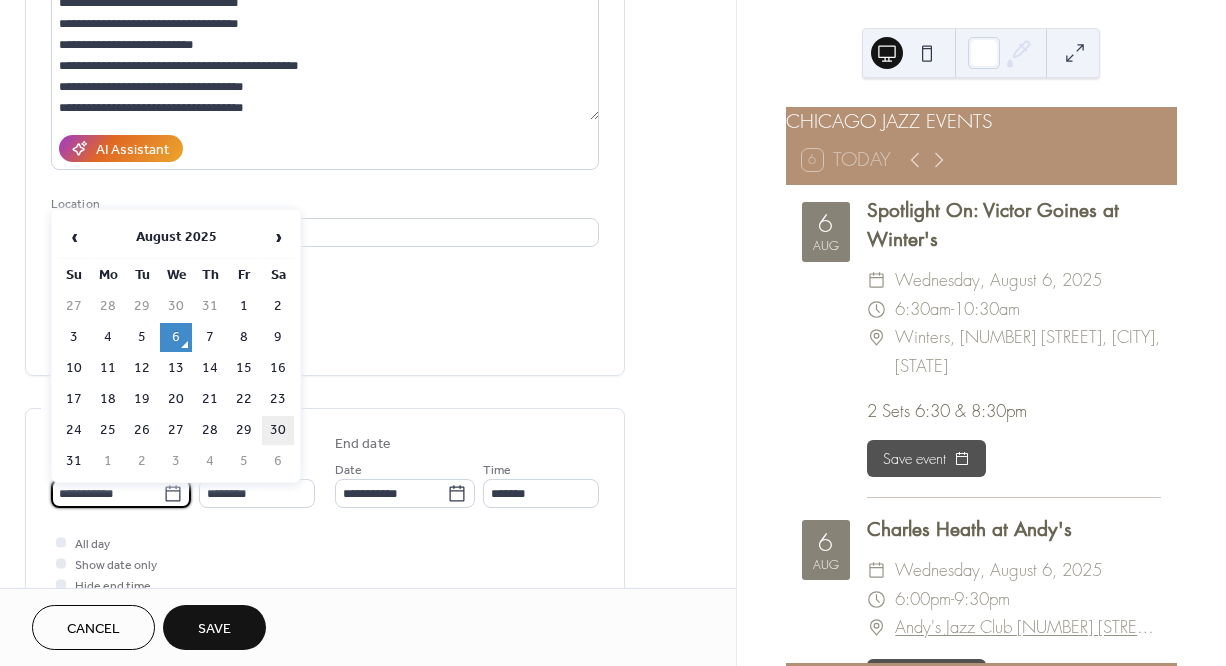 click on "30" at bounding box center (278, 430) 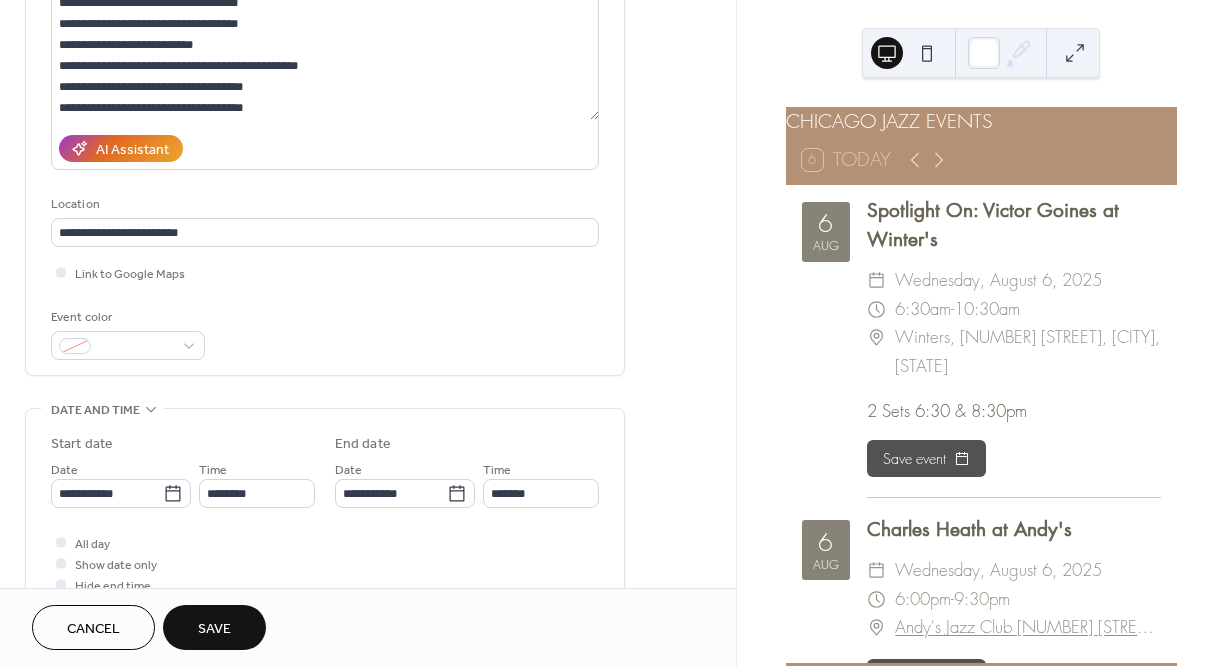 type on "**********" 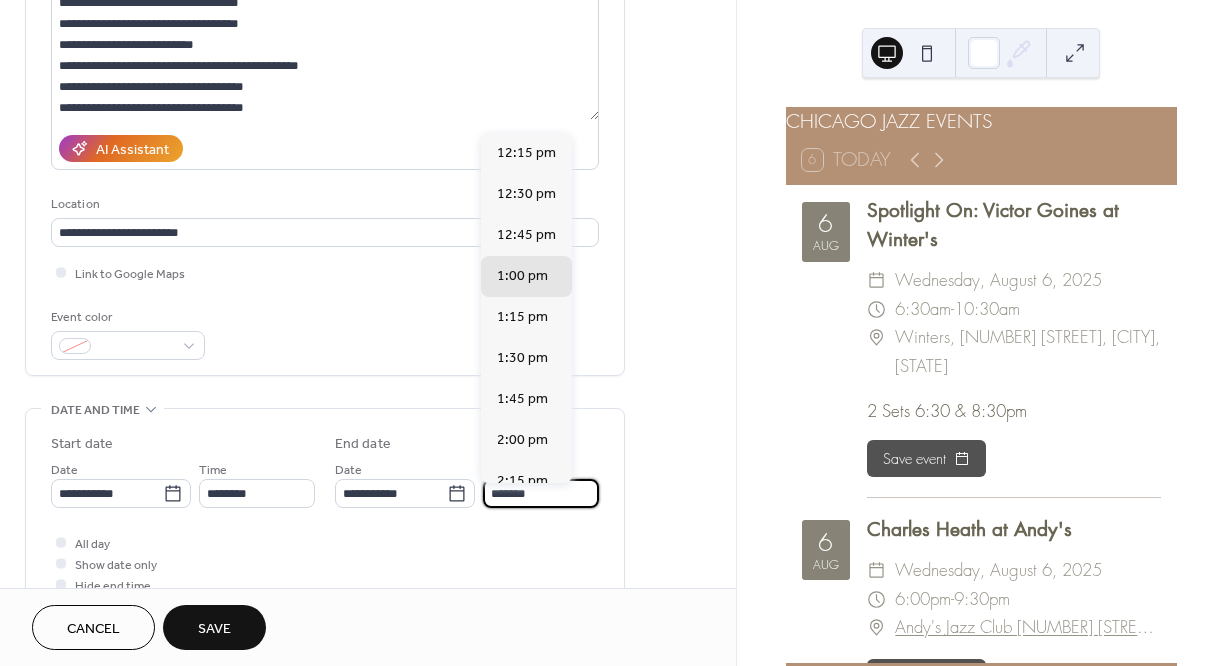 click on "*******" at bounding box center (541, 493) 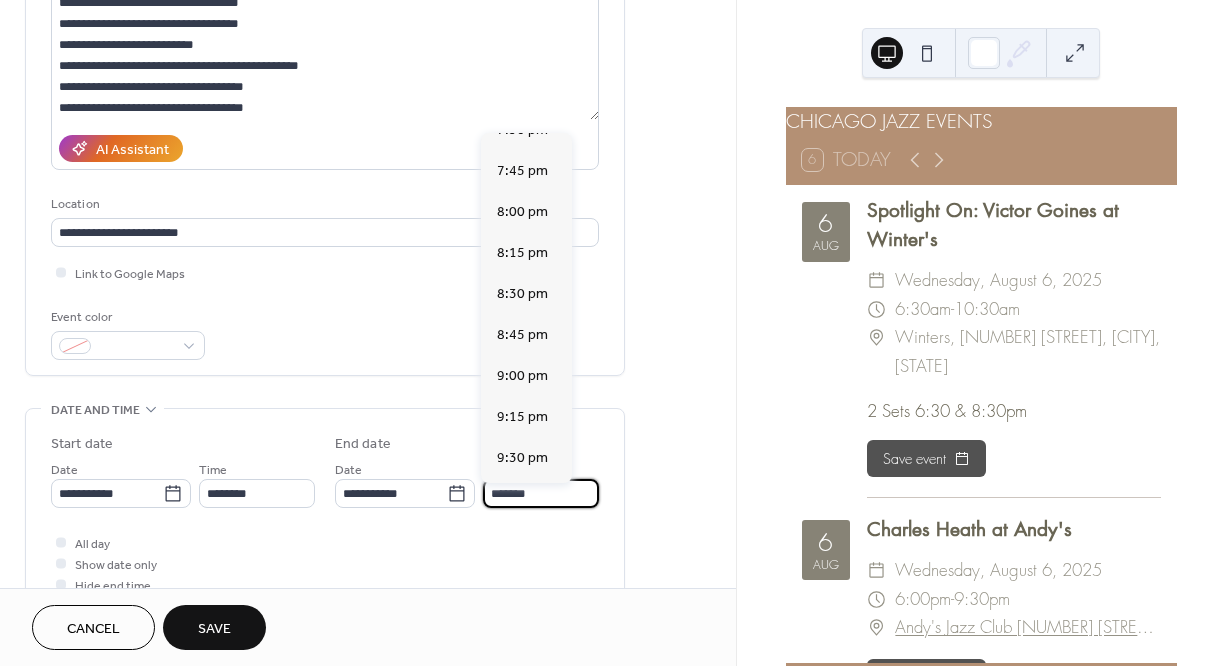 scroll, scrollTop: 1275, scrollLeft: 0, axis: vertical 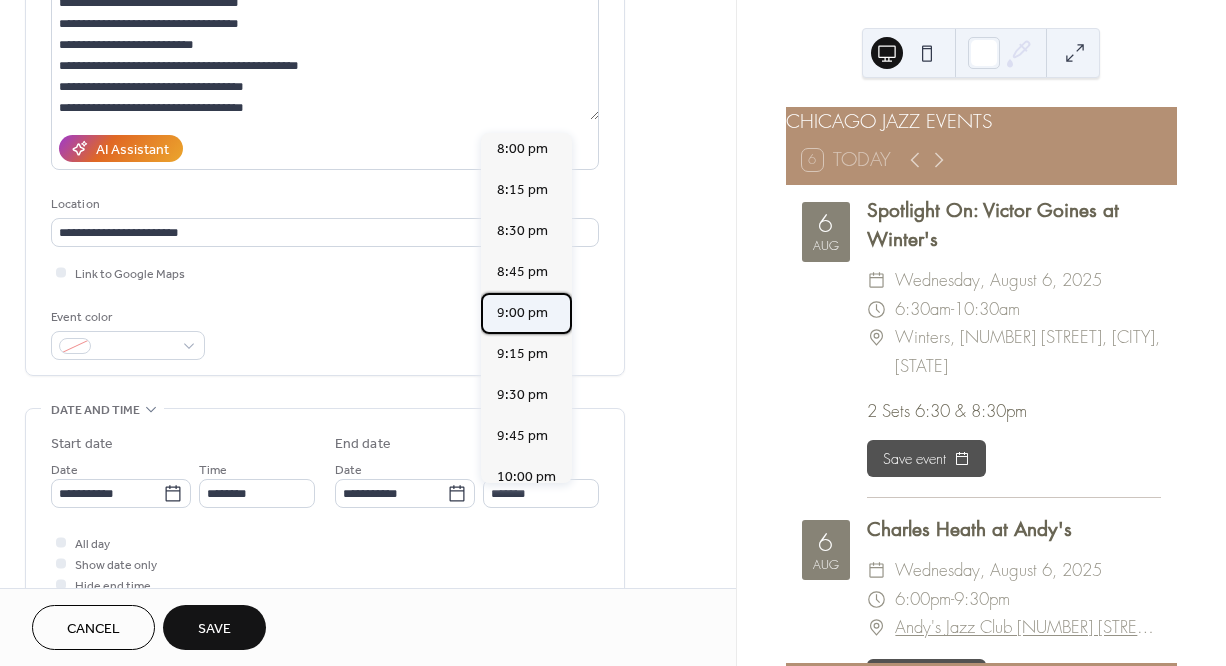 click on "9:00 pm" at bounding box center (522, 313) 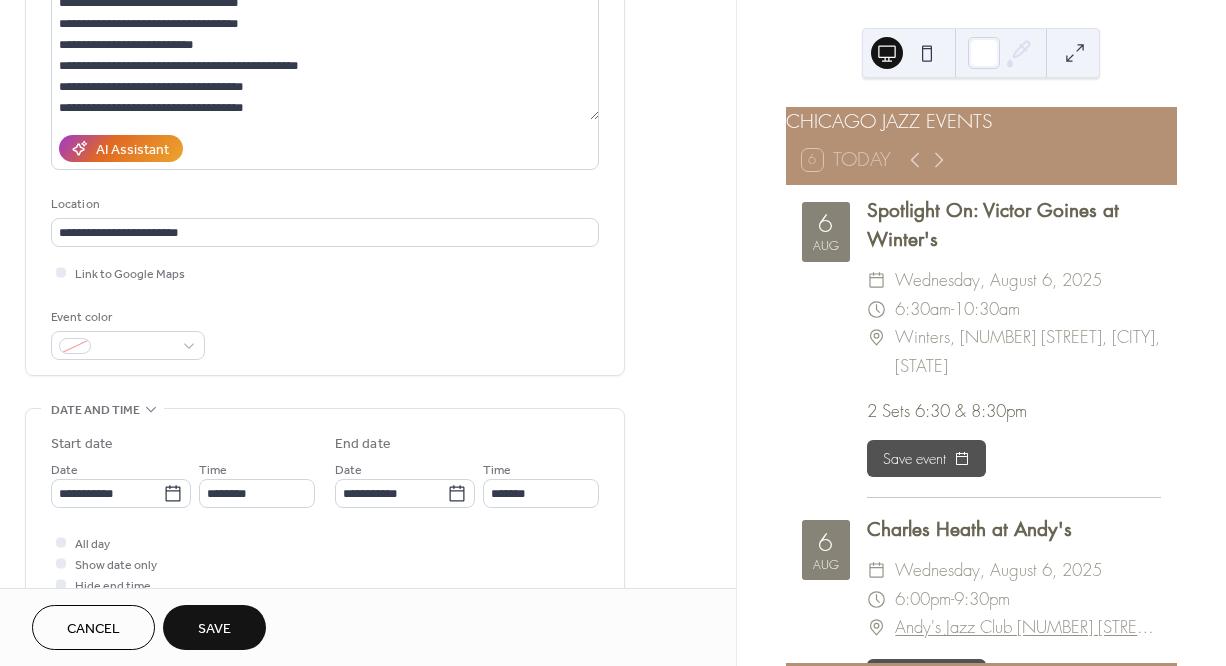 type on "*******" 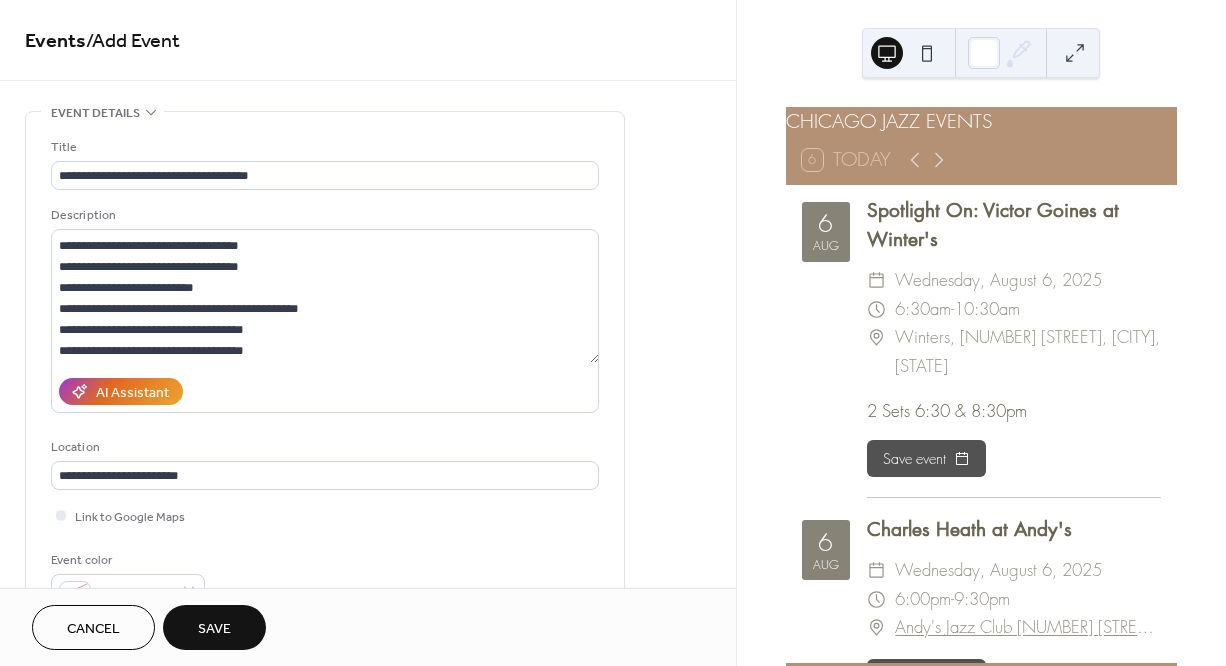 scroll, scrollTop: 6, scrollLeft: 0, axis: vertical 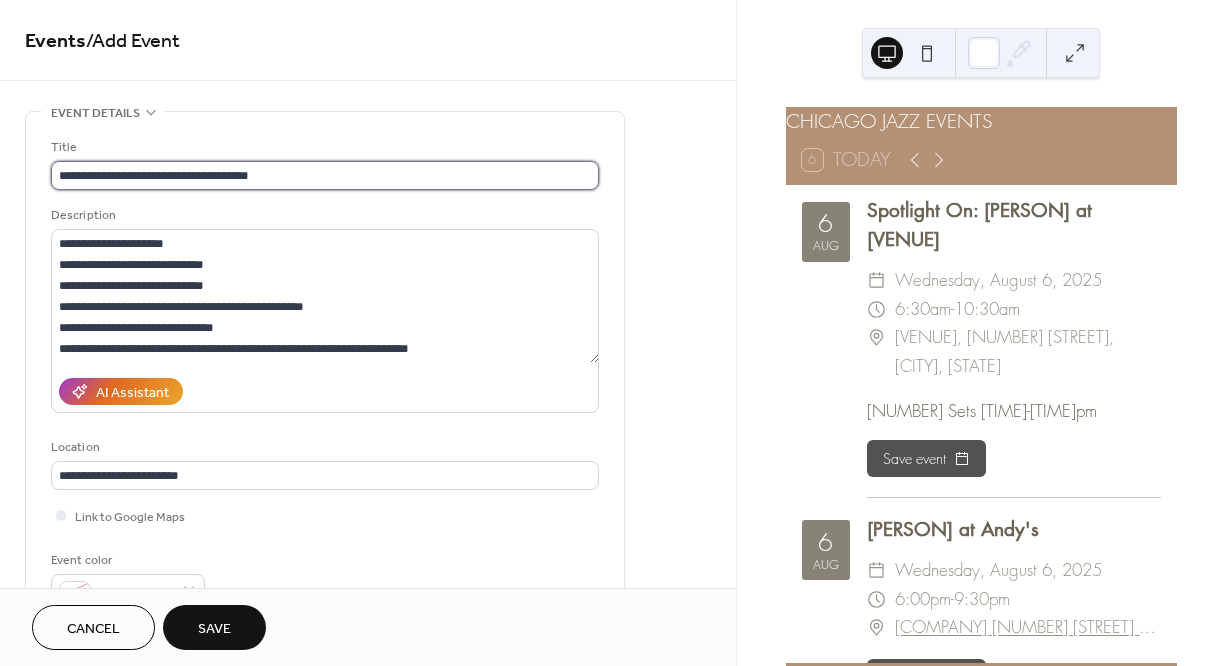 click on "**********" at bounding box center (325, 175) 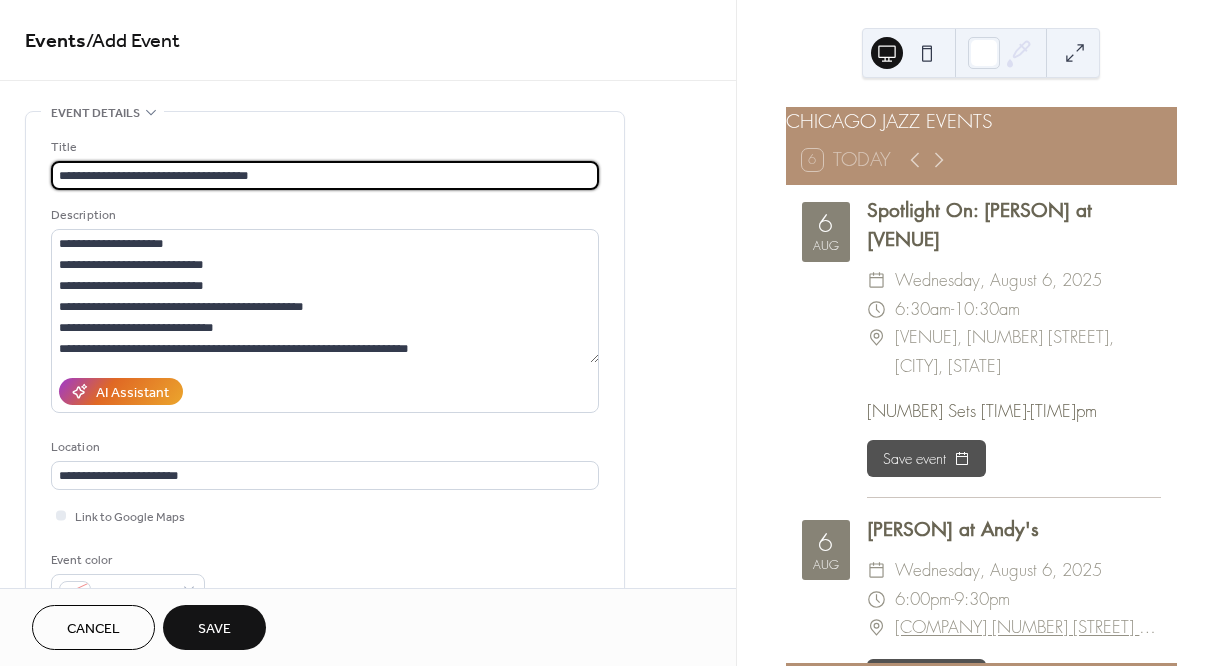 click on "**********" at bounding box center (325, 175) 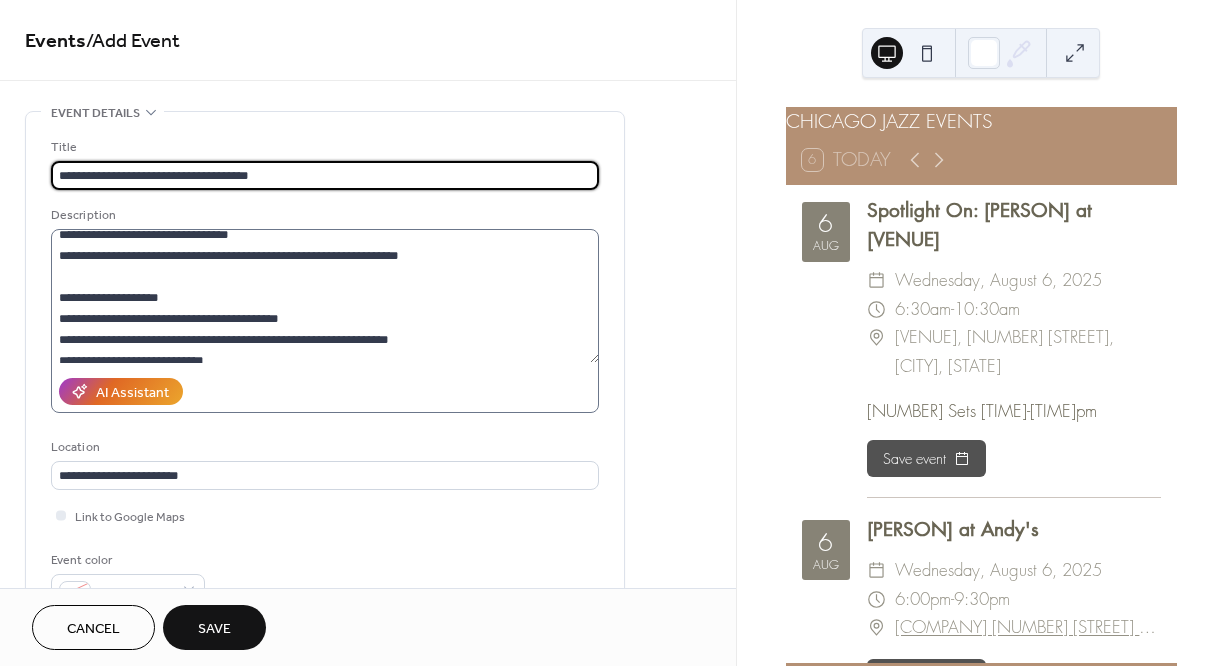 scroll, scrollTop: 138, scrollLeft: 0, axis: vertical 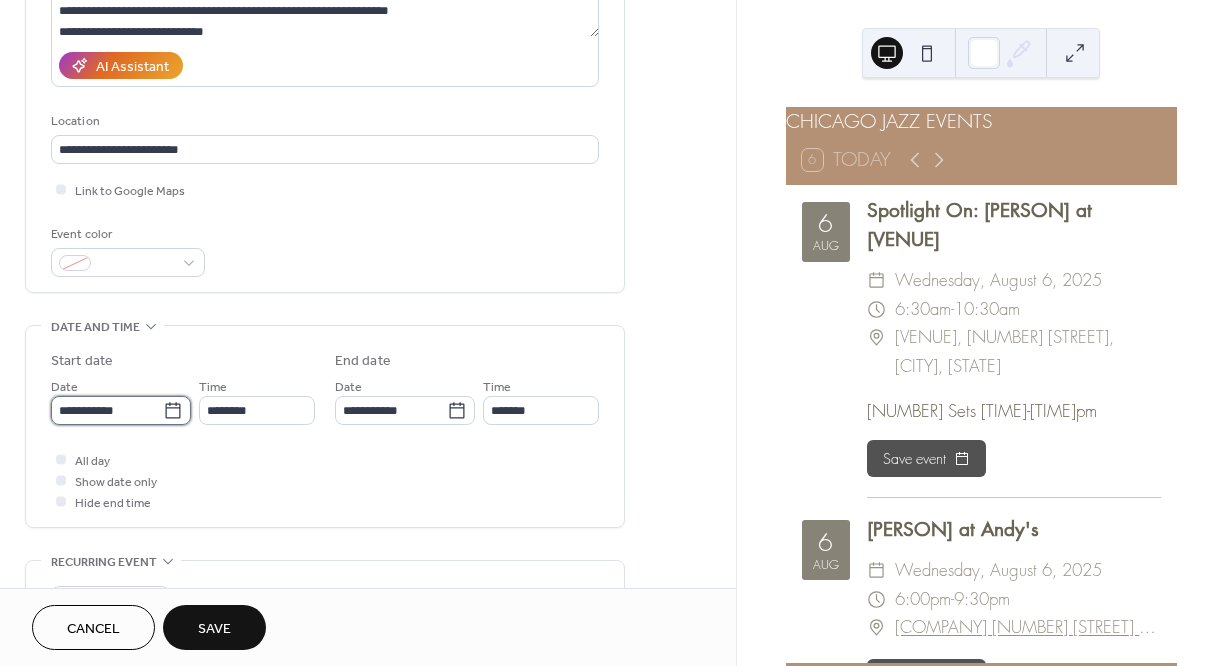 click on "**********" at bounding box center [107, 410] 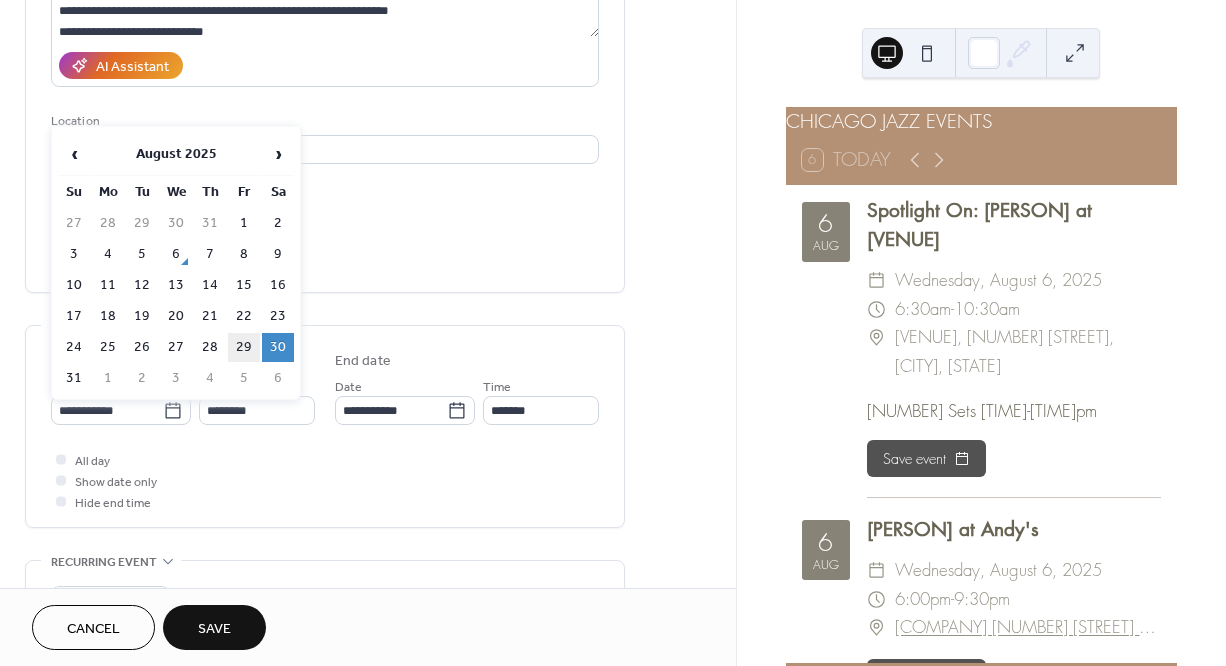 click on "29" at bounding box center [244, 347] 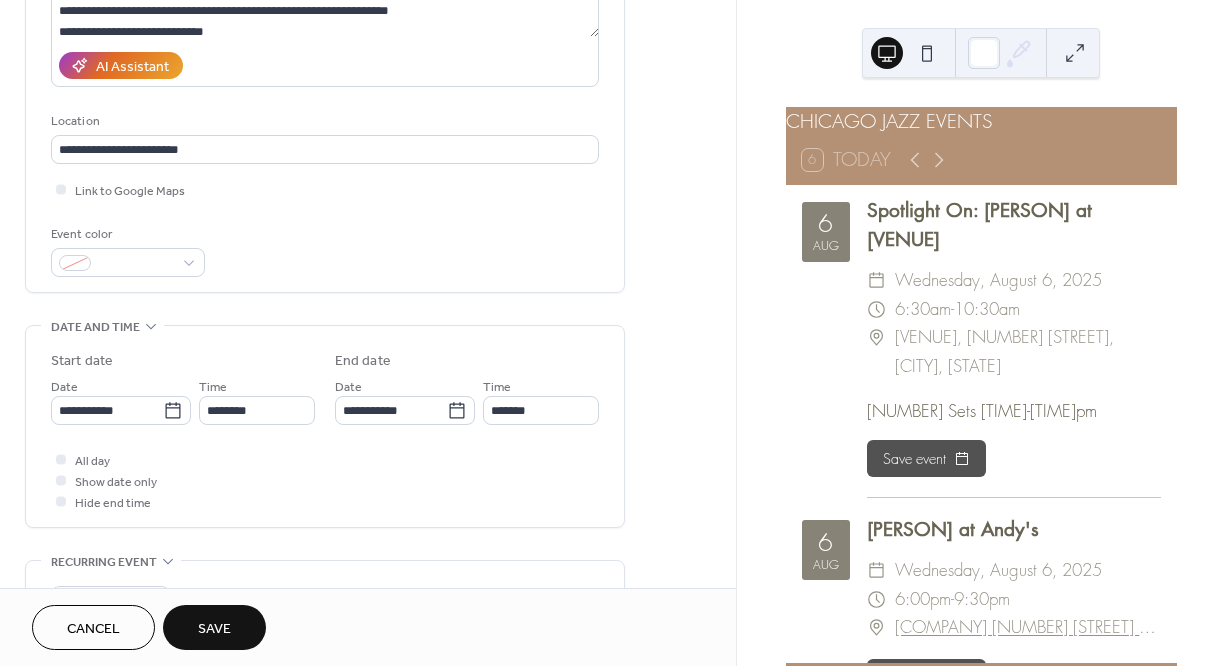 click on "Save" at bounding box center [214, 629] 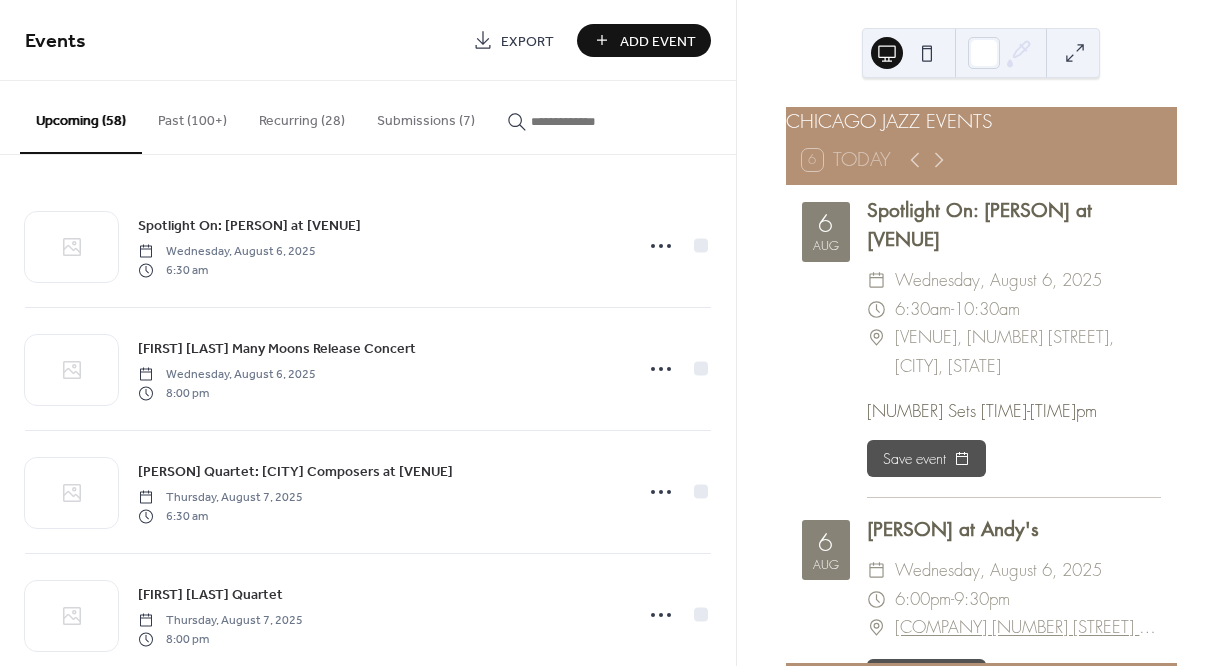 click on "Add Event" at bounding box center (658, 41) 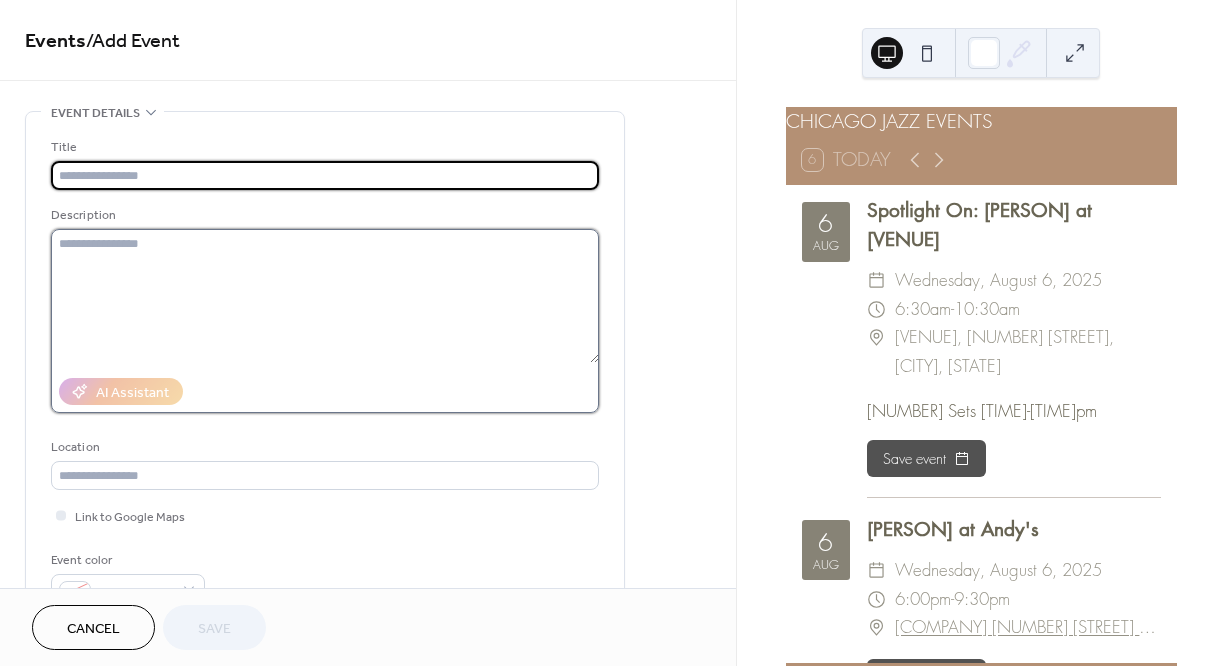 click at bounding box center [325, 296] 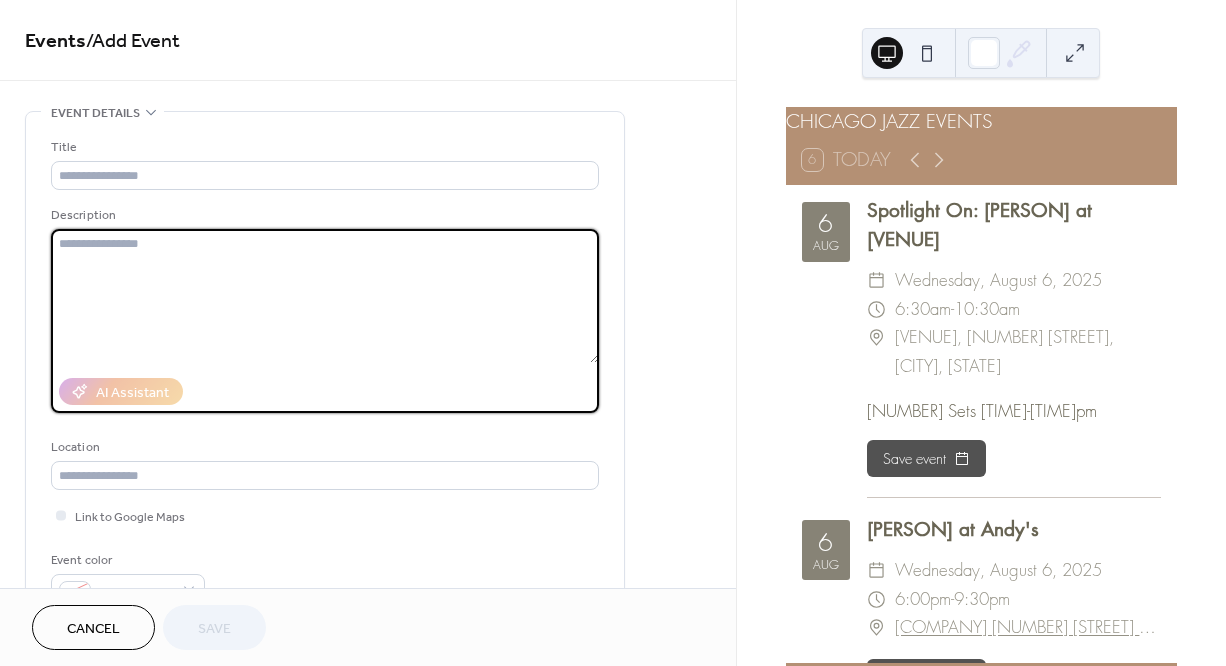 paste on "**********" 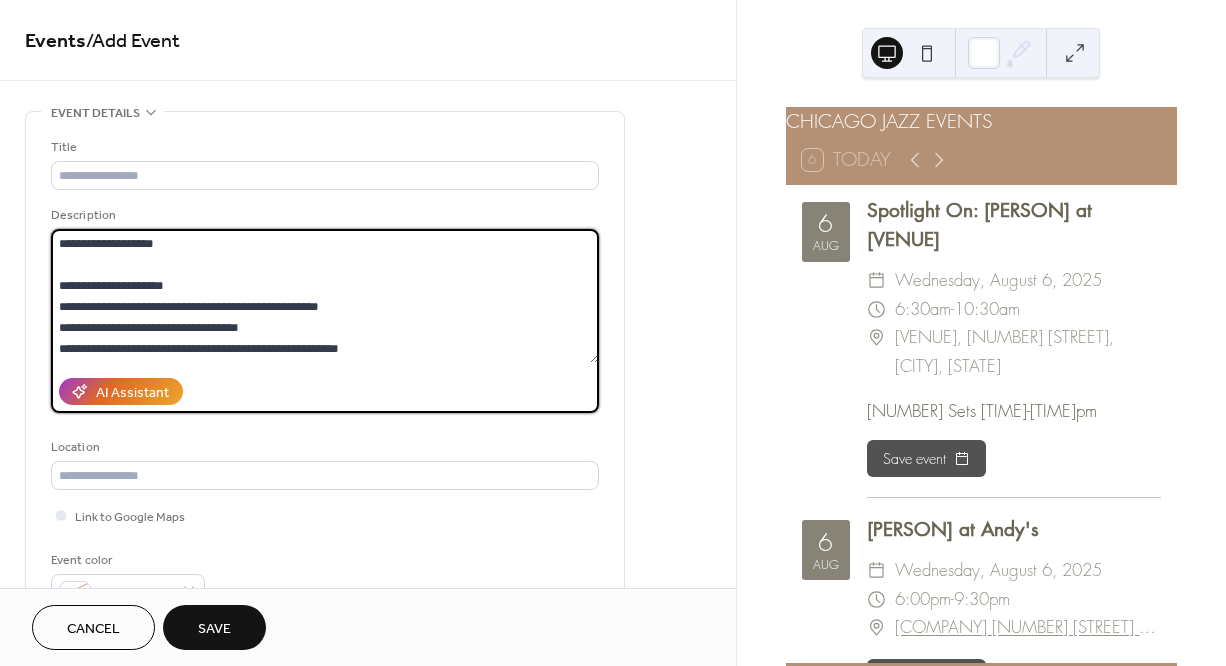 scroll, scrollTop: 0, scrollLeft: 0, axis: both 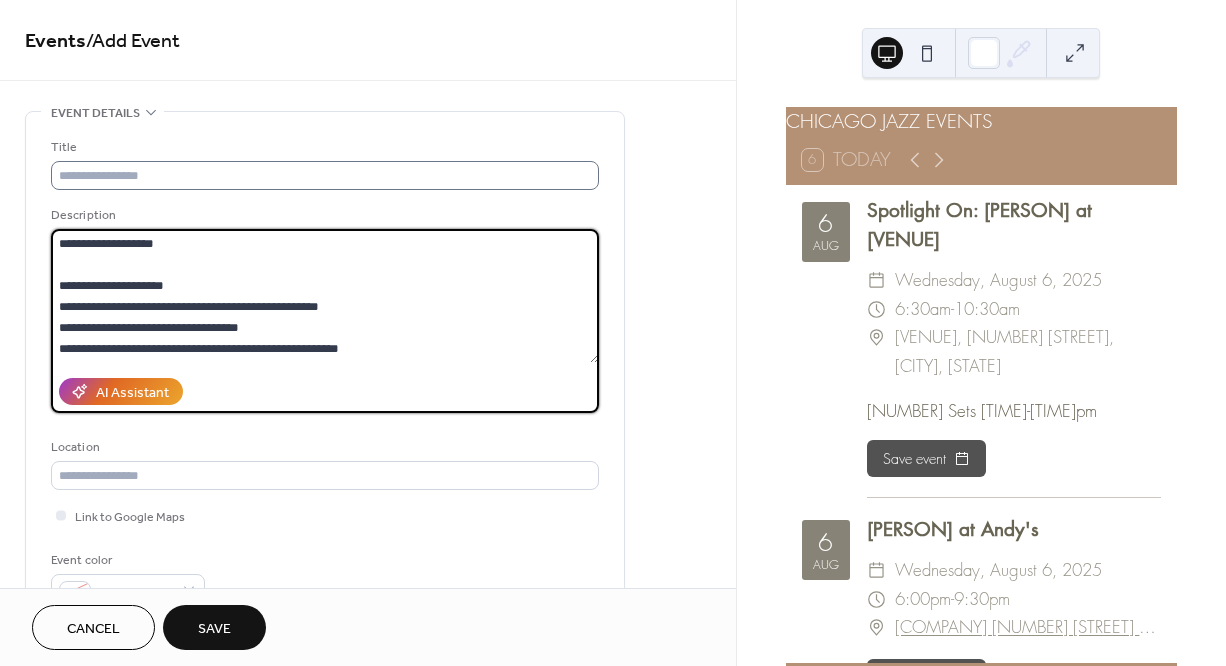 type on "**********" 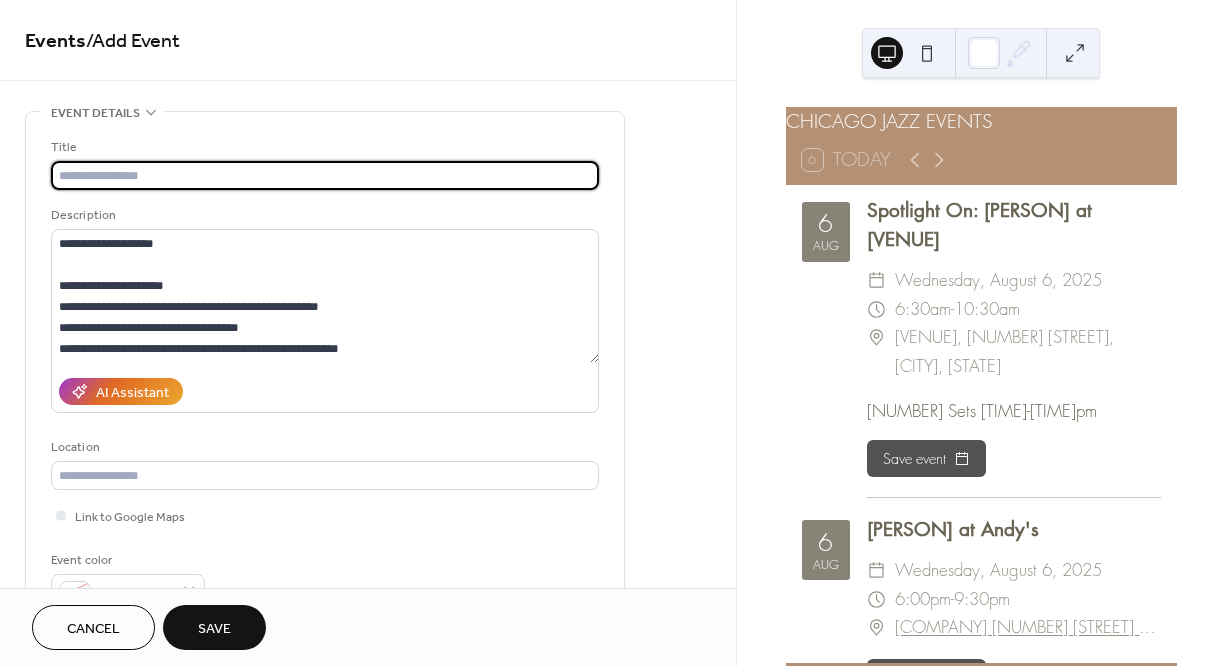 click at bounding box center [325, 175] 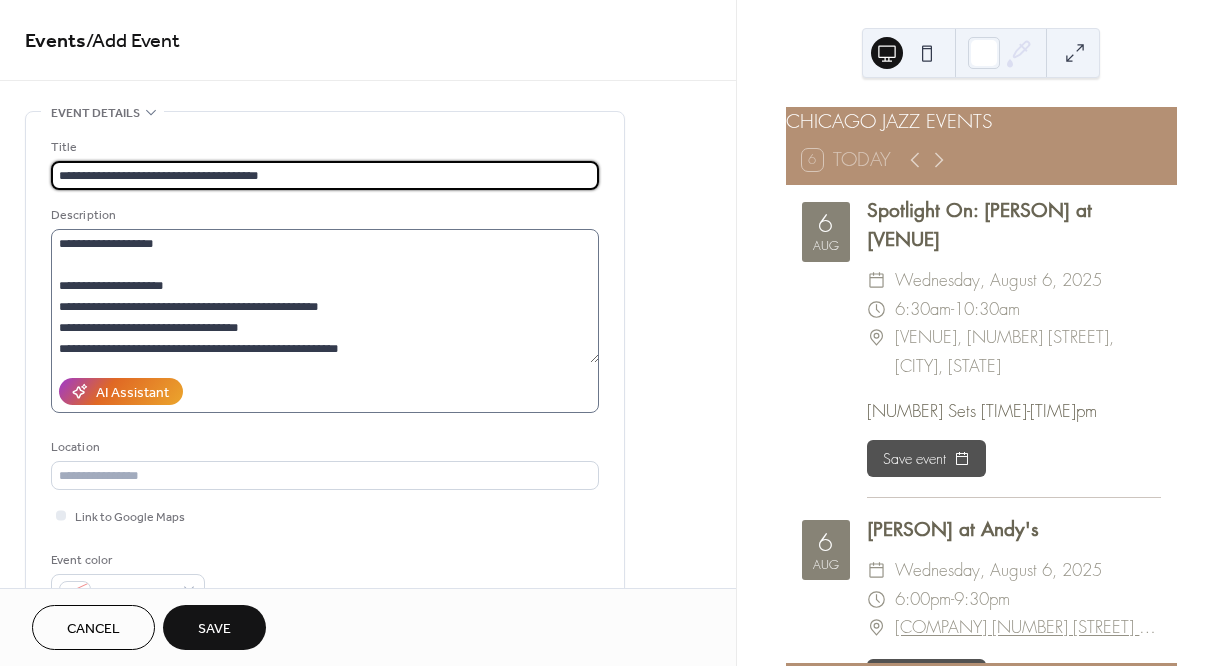 type on "**********" 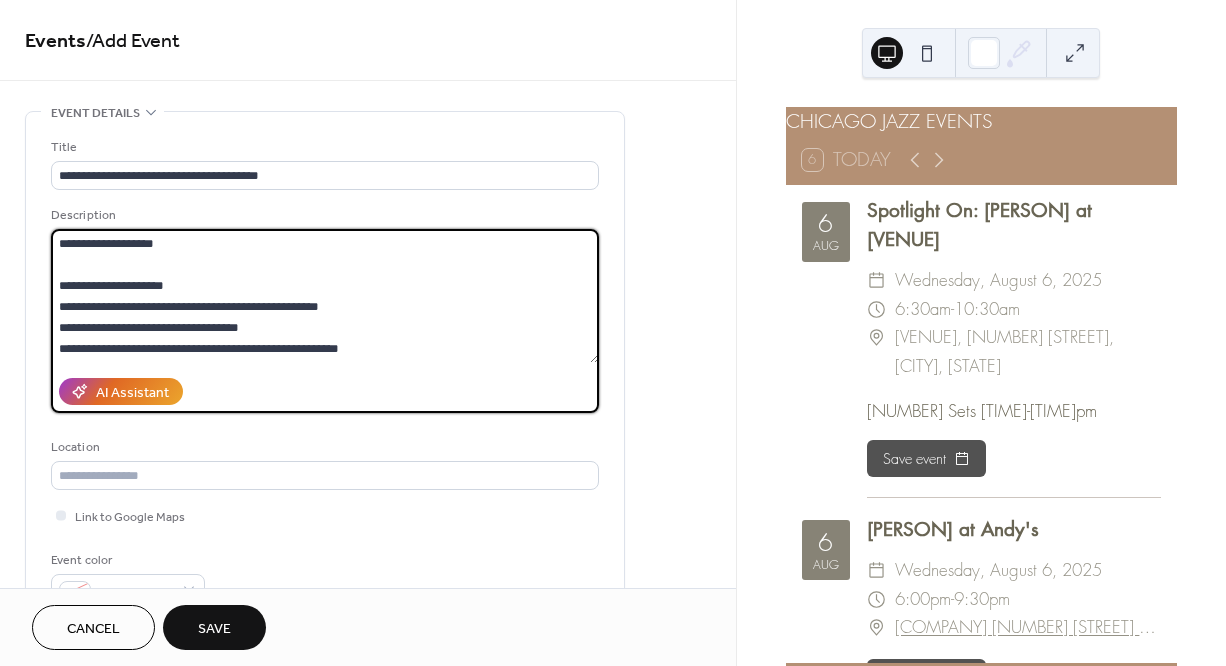 drag, startPoint x: 58, startPoint y: 264, endPoint x: 56, endPoint y: 233, distance: 31.06445 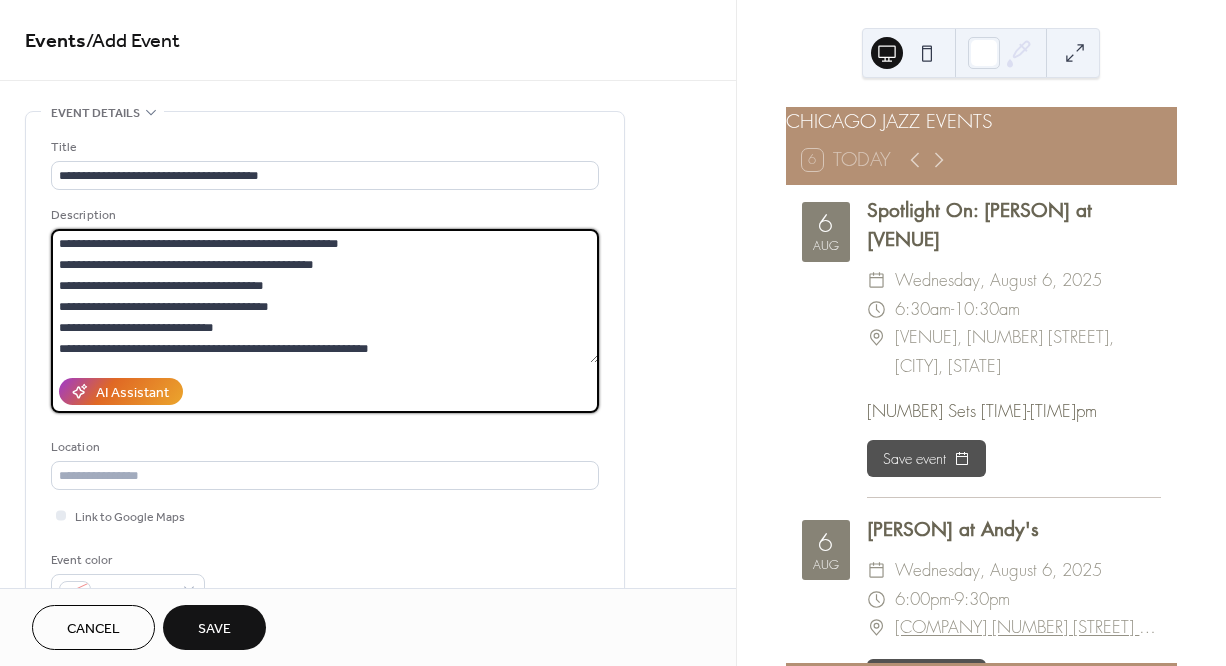scroll, scrollTop: 462, scrollLeft: 0, axis: vertical 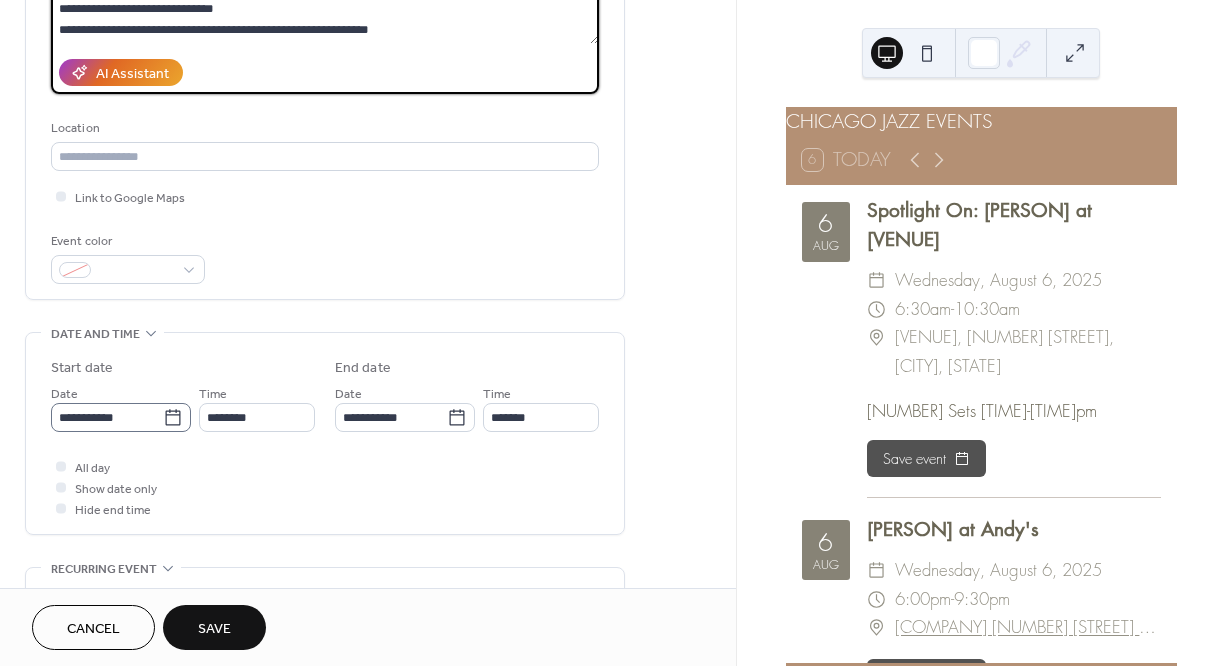 type on "**********" 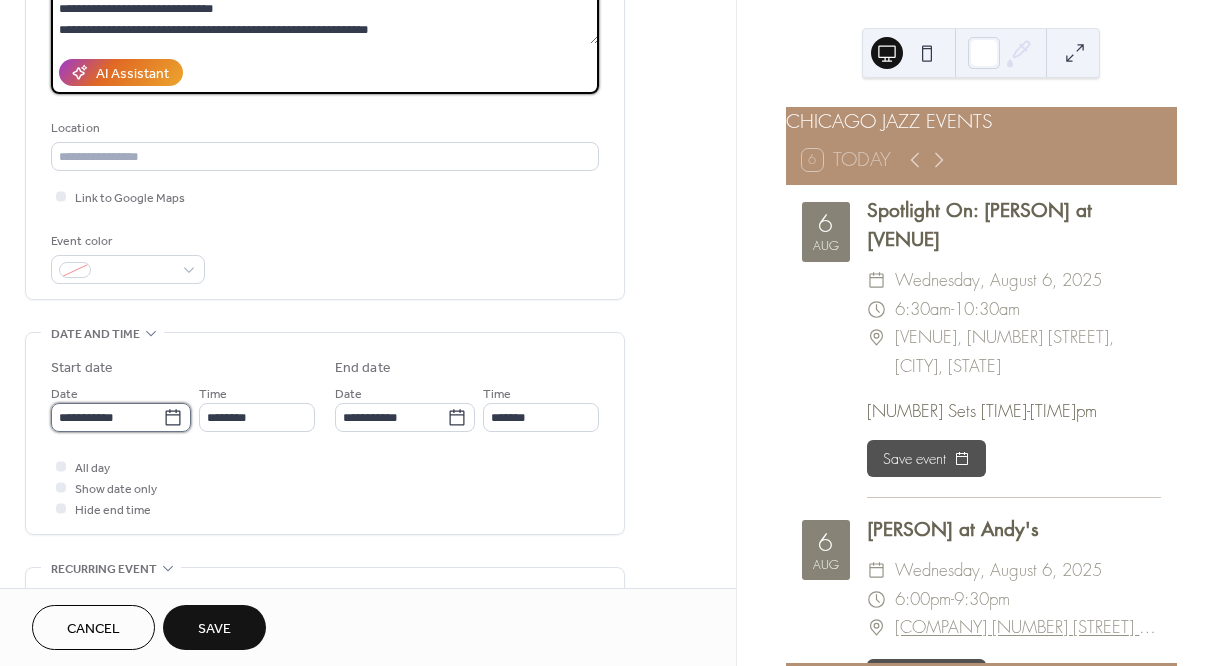 click on "**********" at bounding box center [107, 417] 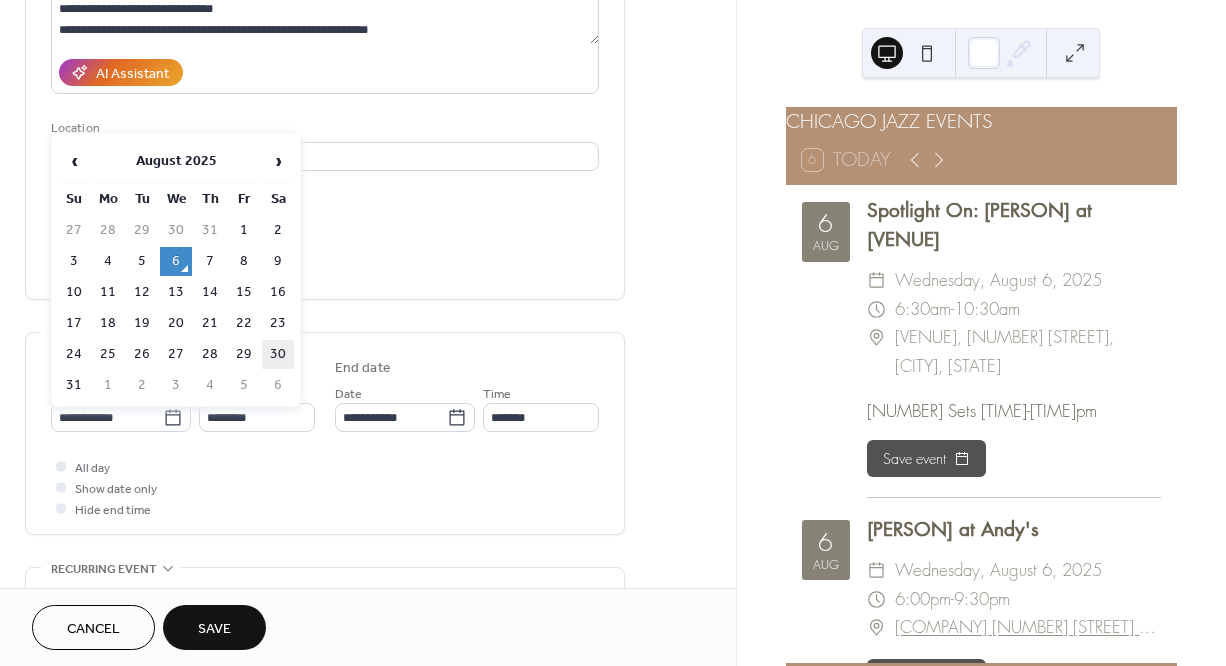 click on "30" at bounding box center [278, 354] 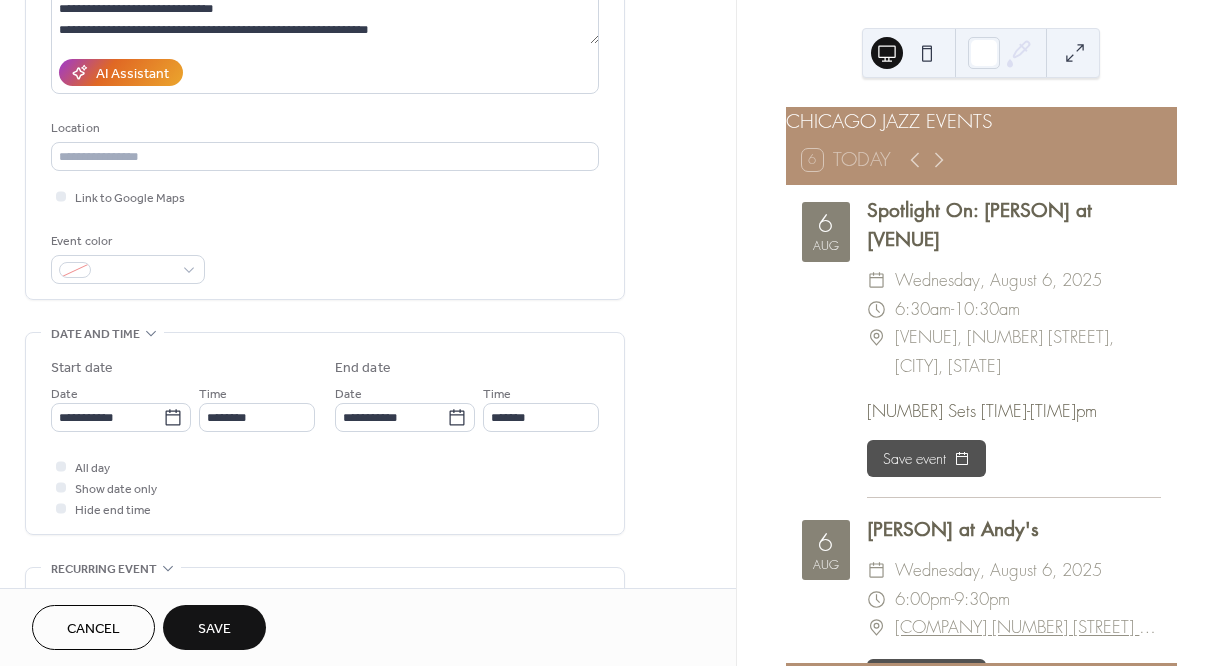 type on "**********" 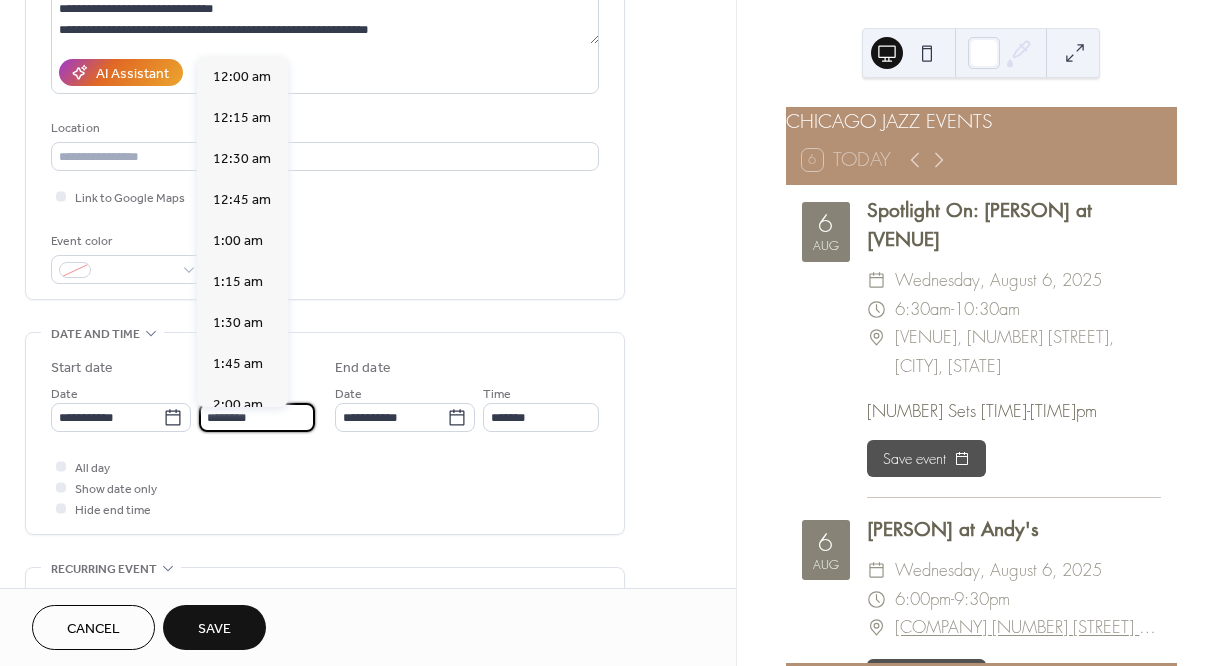 click on "********" at bounding box center (257, 417) 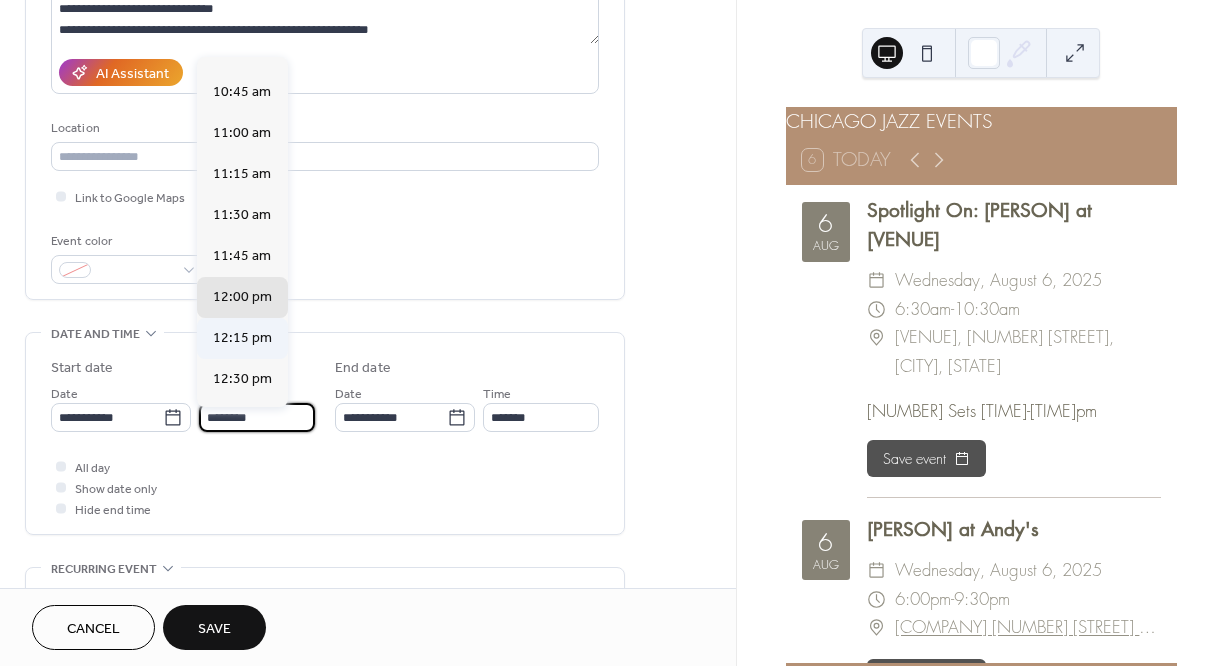 scroll, scrollTop: 1746, scrollLeft: 0, axis: vertical 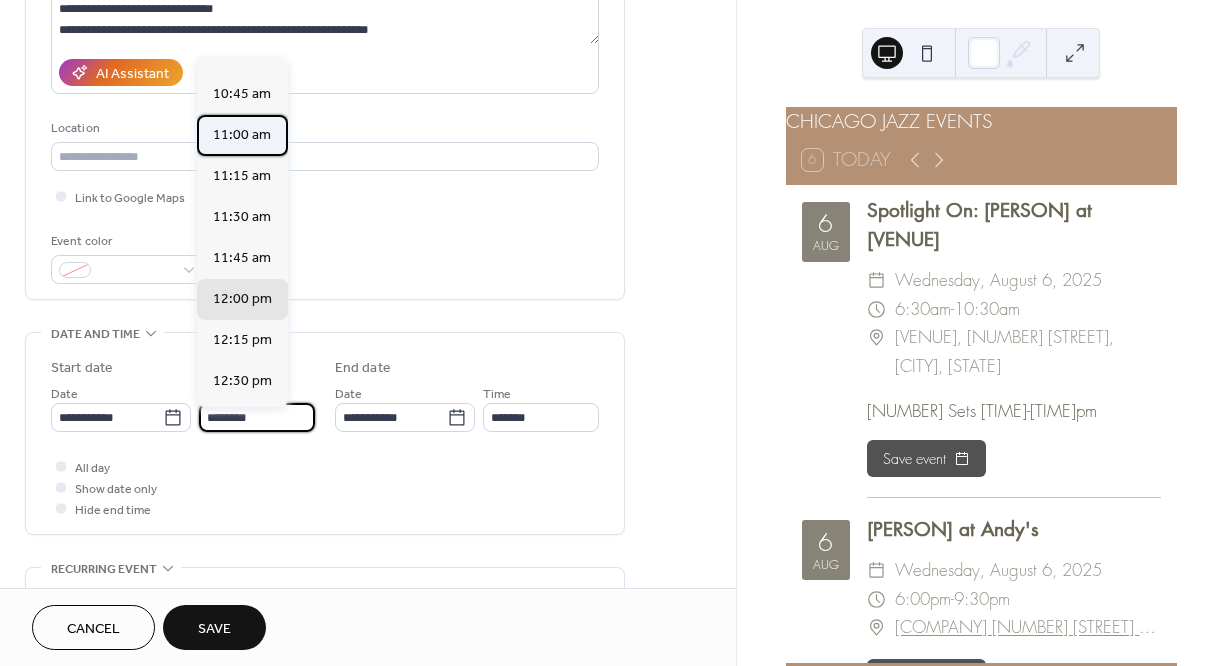 click on "11:00 am" at bounding box center [242, 135] 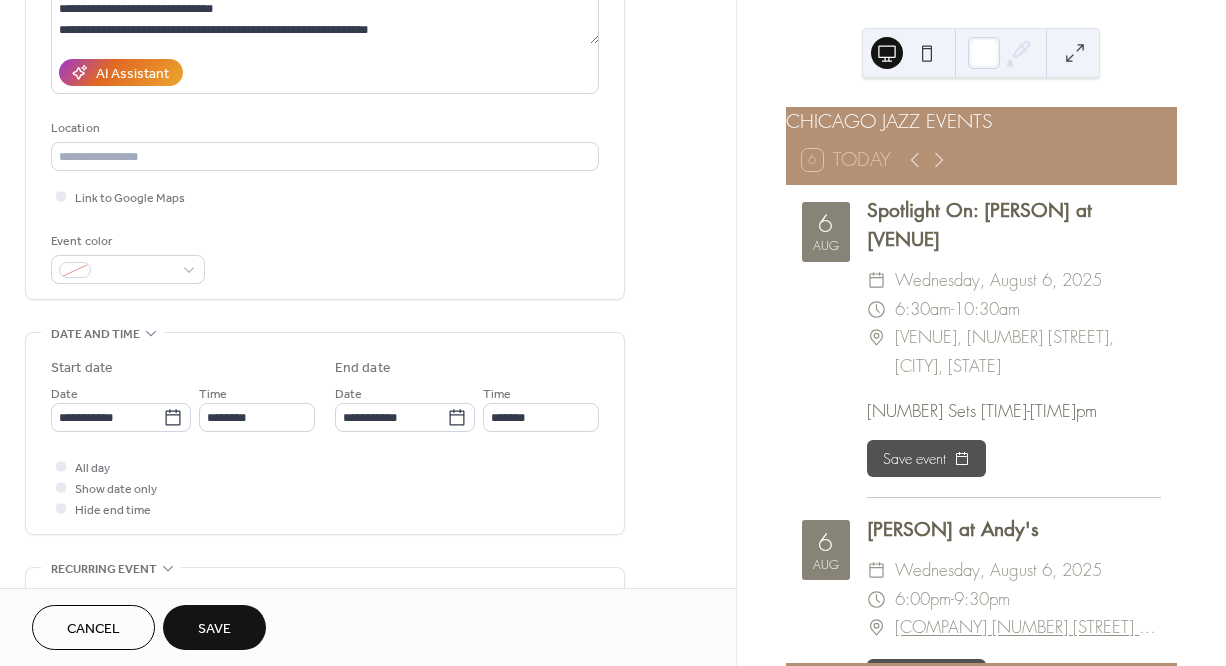 type on "********" 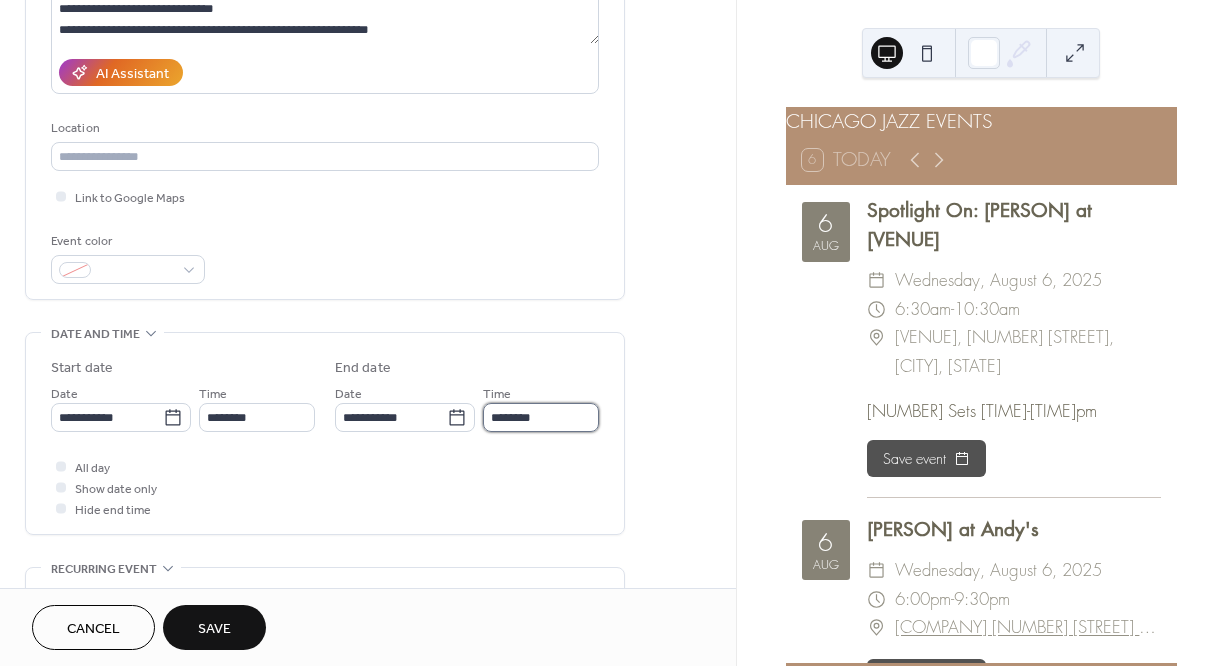 click on "********" at bounding box center [541, 417] 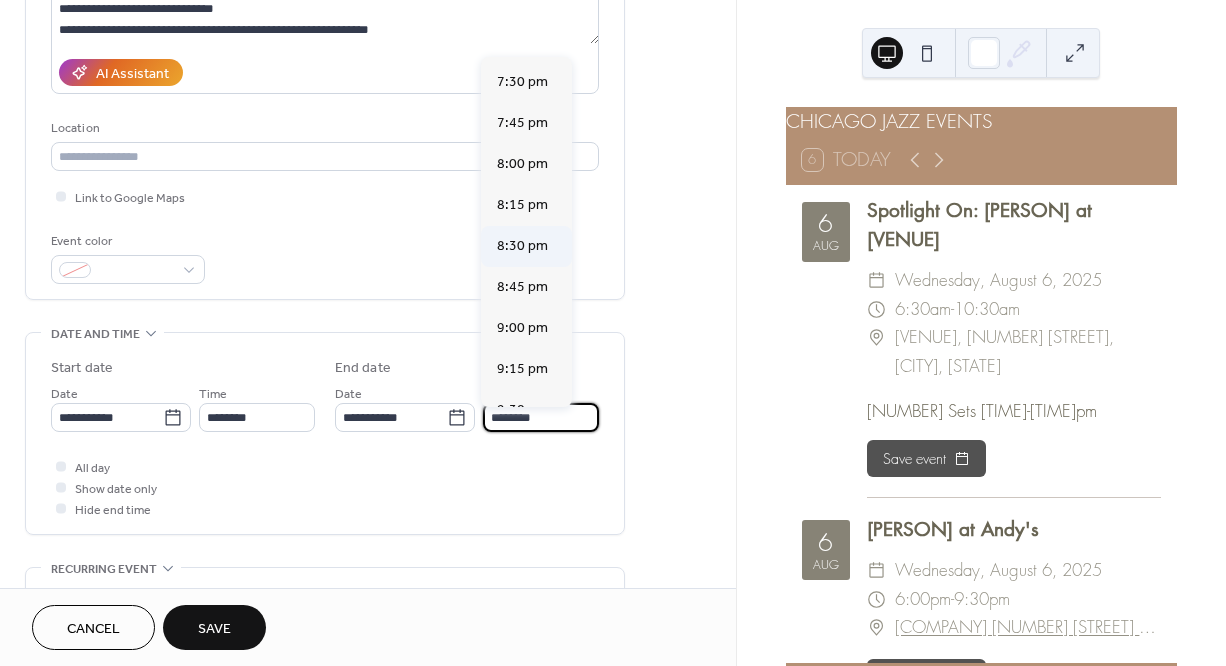scroll, scrollTop: 1355, scrollLeft: 0, axis: vertical 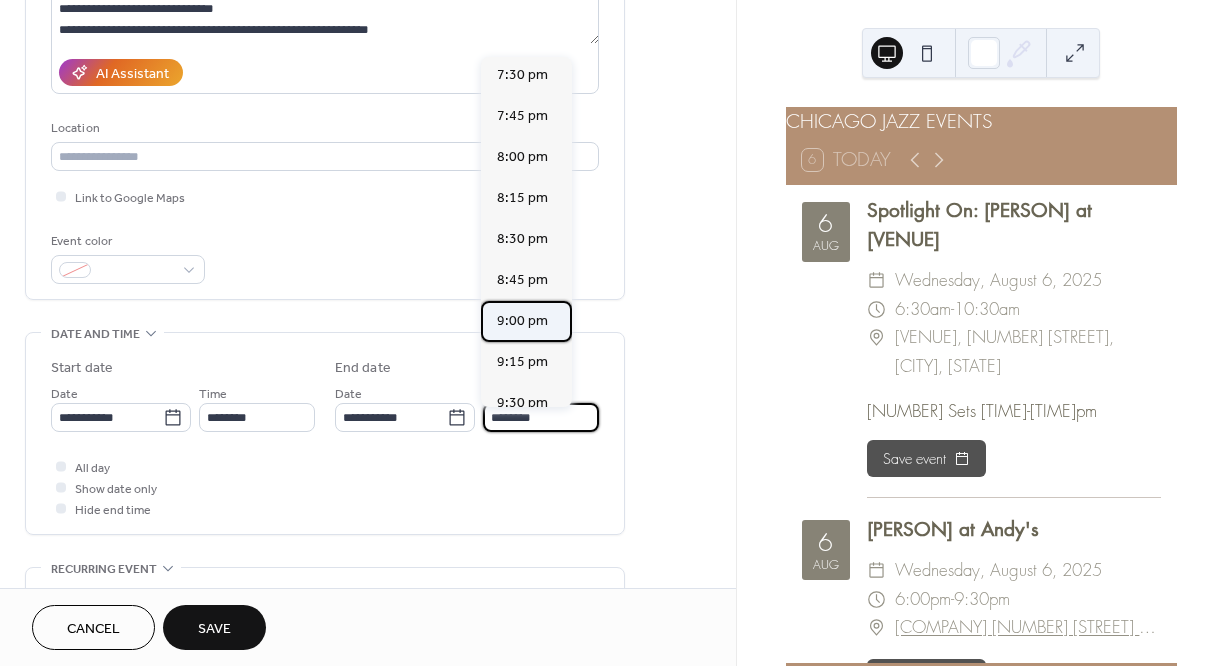 click on "9:00 pm" at bounding box center [522, 321] 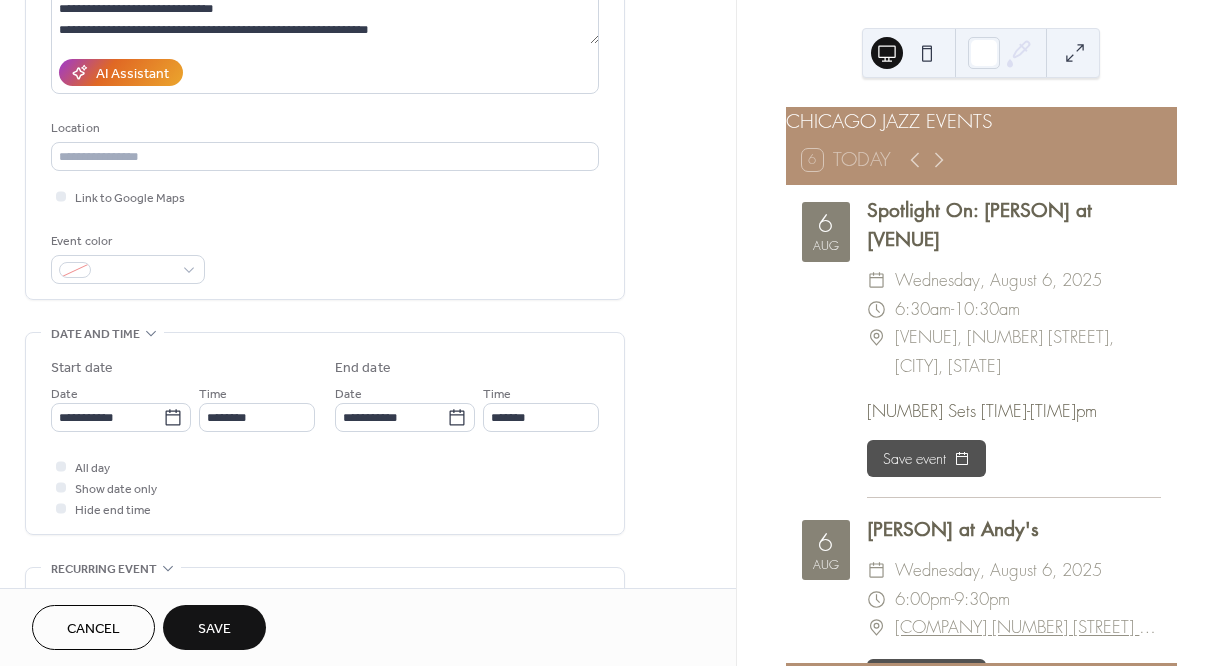 click on "Save" at bounding box center [214, 629] 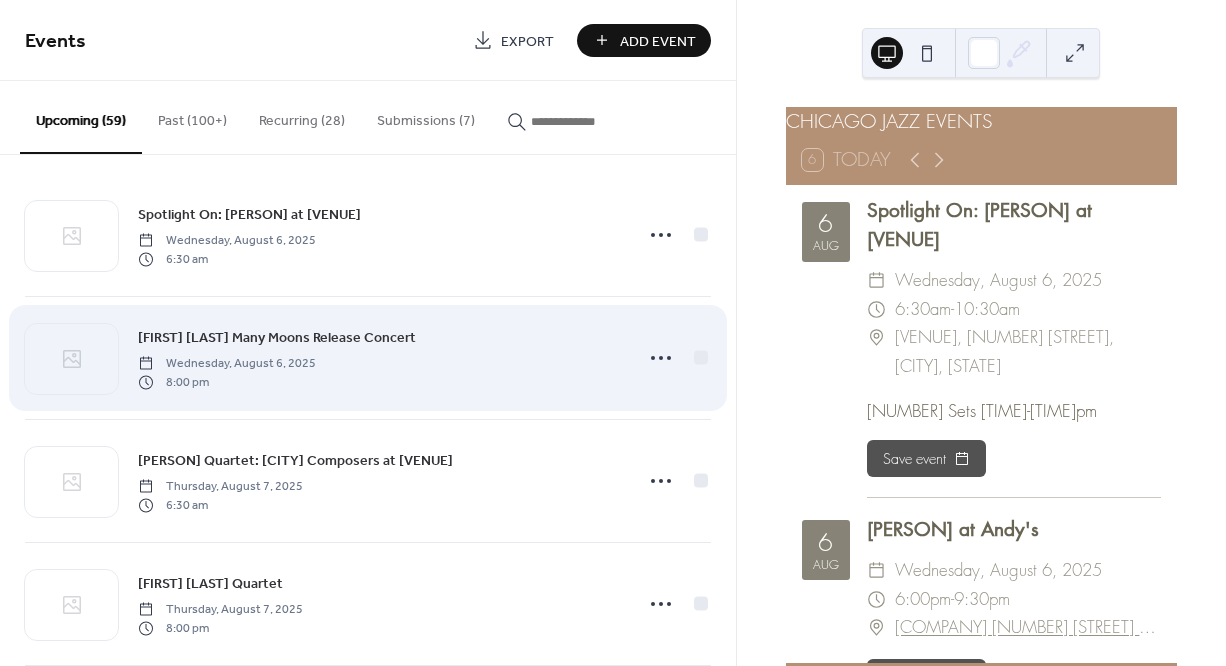 scroll, scrollTop: 12, scrollLeft: 0, axis: vertical 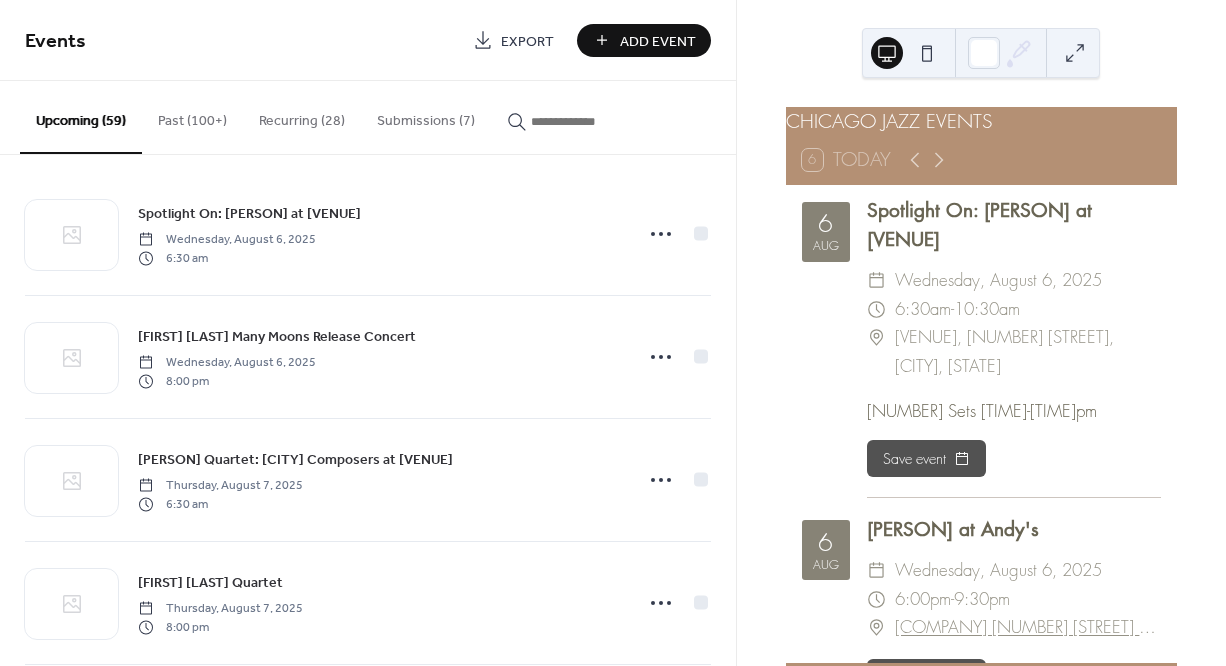 click on "Add Event" at bounding box center [658, 41] 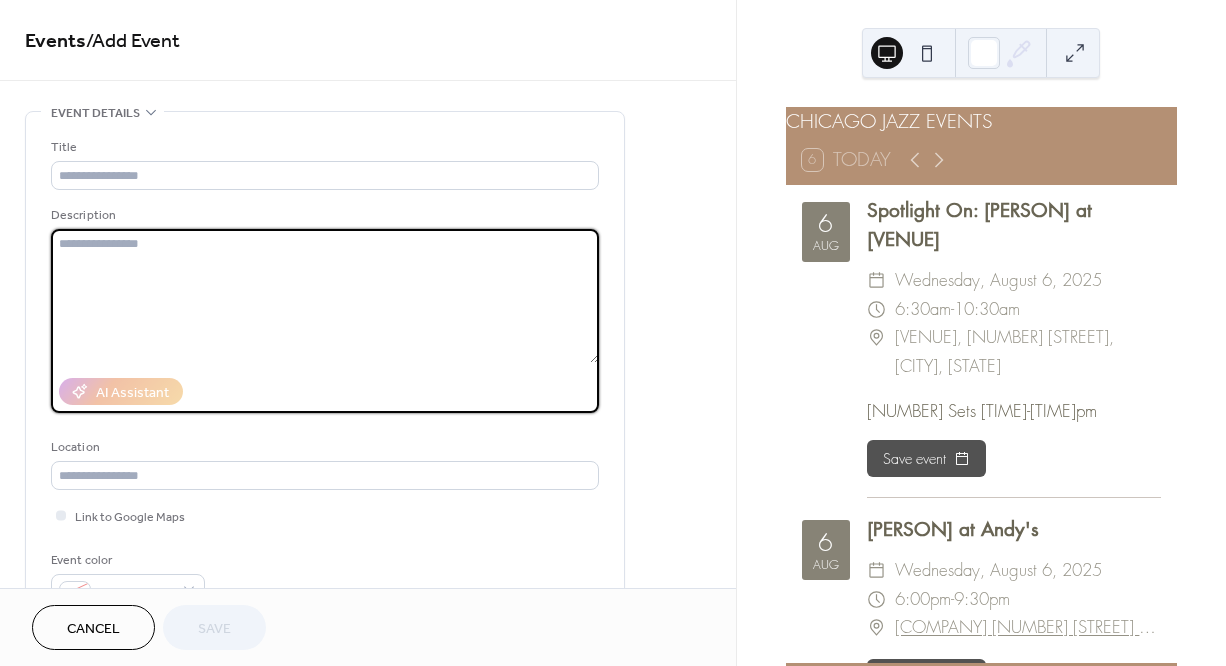 click at bounding box center (325, 296) 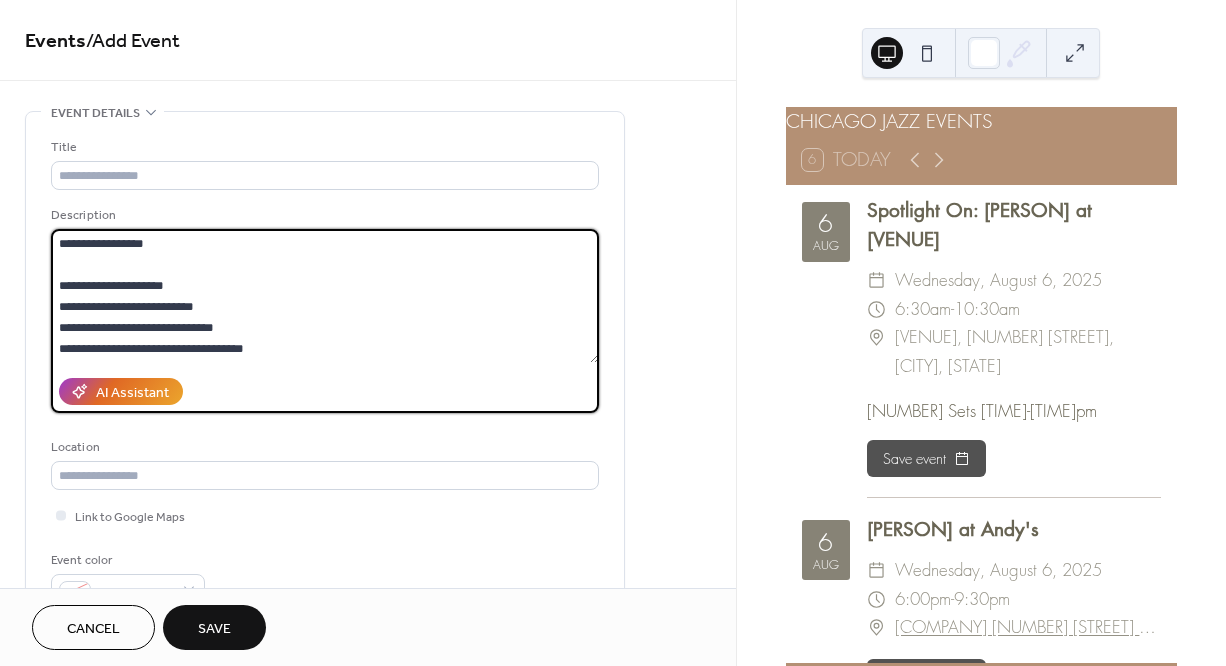 scroll, scrollTop: 483, scrollLeft: 0, axis: vertical 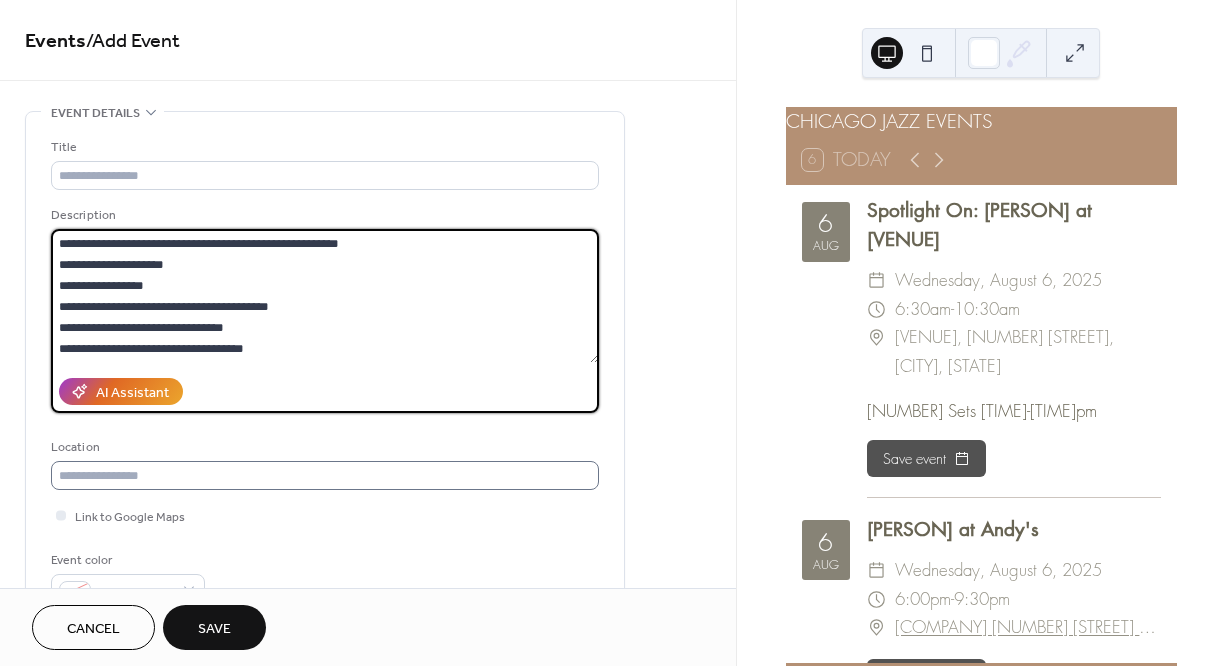 type on "**********" 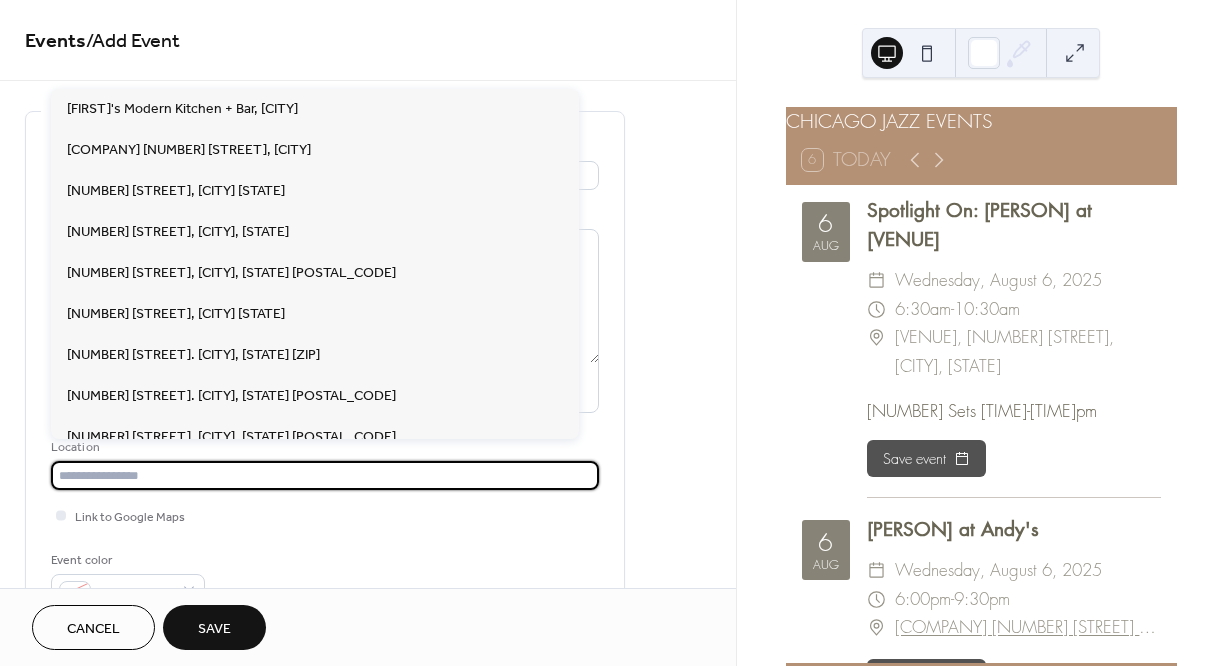 click at bounding box center (325, 475) 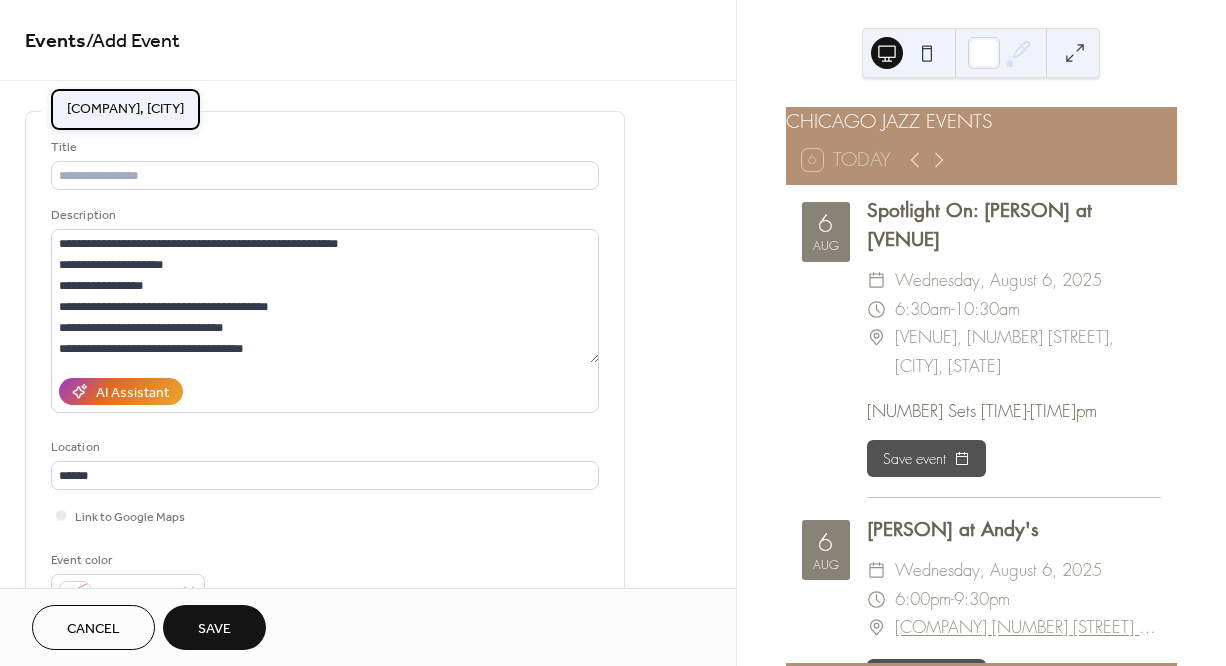 click on "[COMPANY], [CITY]" at bounding box center (125, 109) 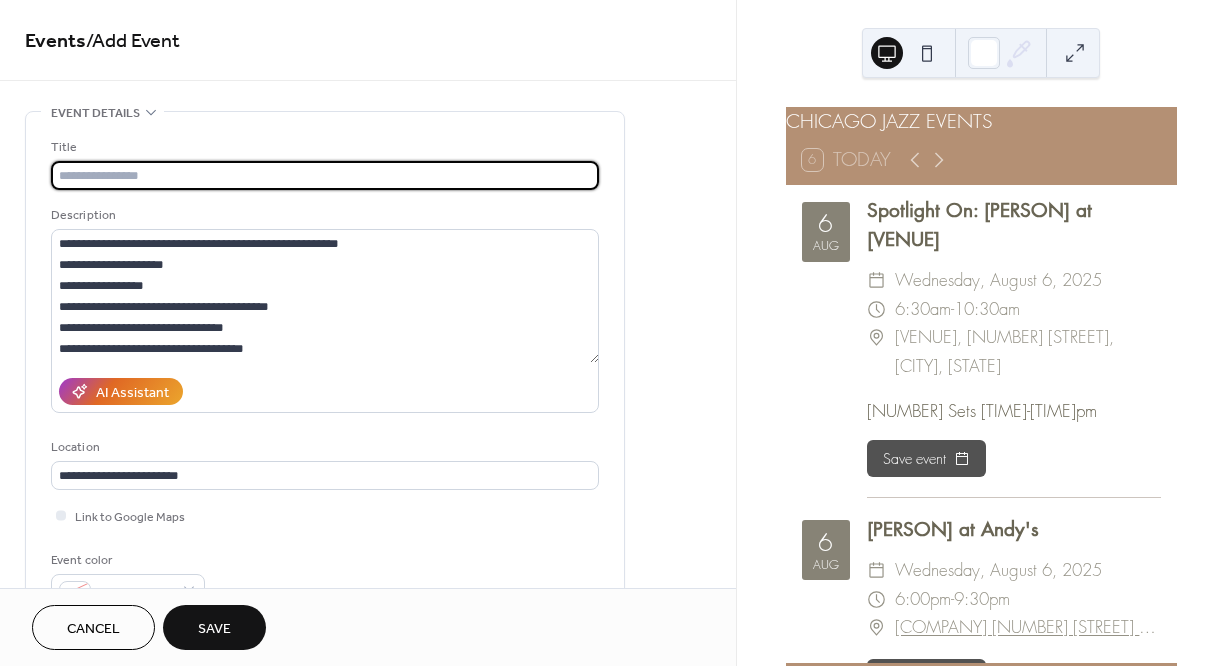 click at bounding box center (325, 175) 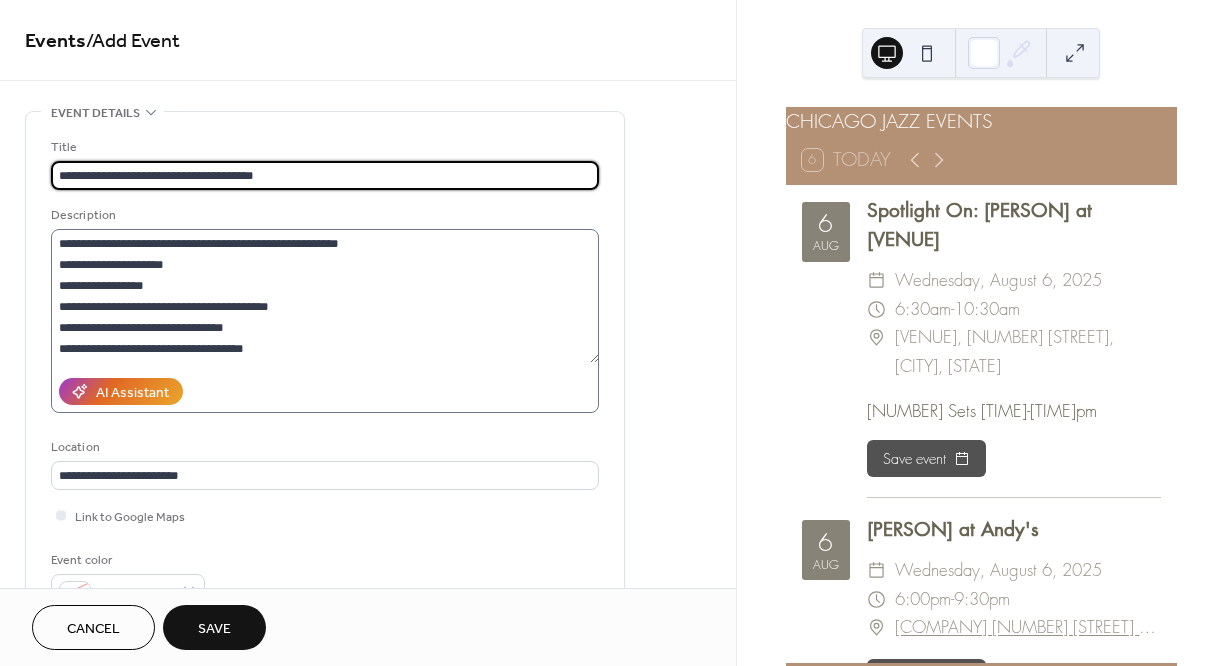 scroll, scrollTop: 483, scrollLeft: 0, axis: vertical 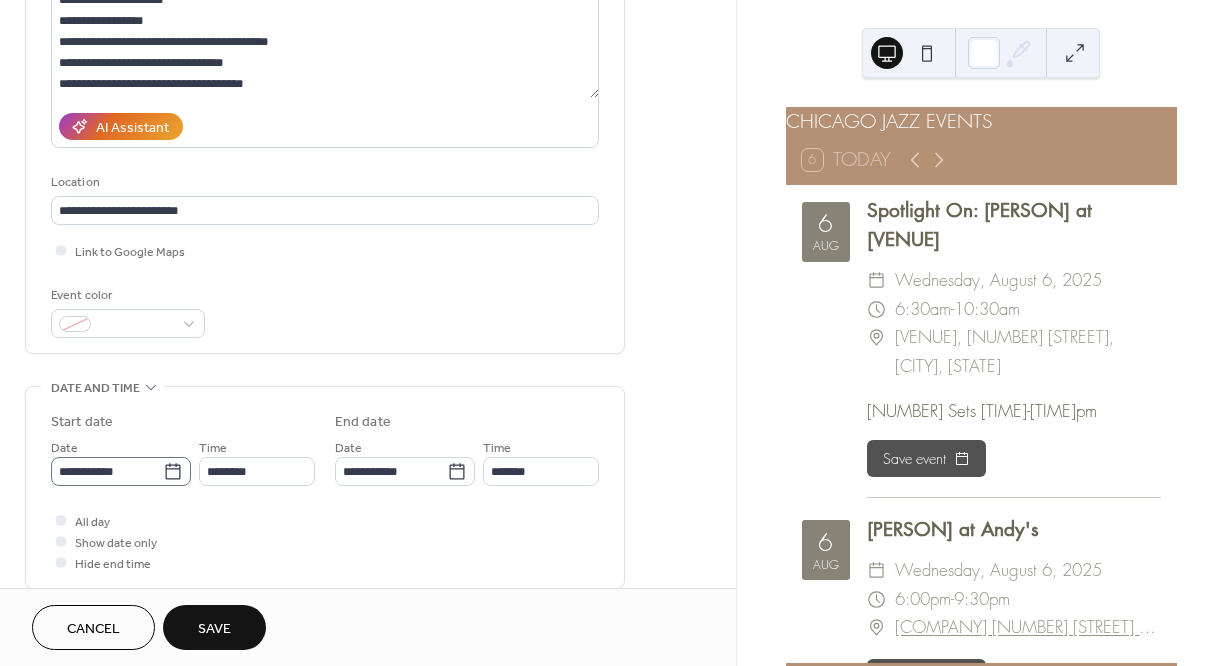 type on "**********" 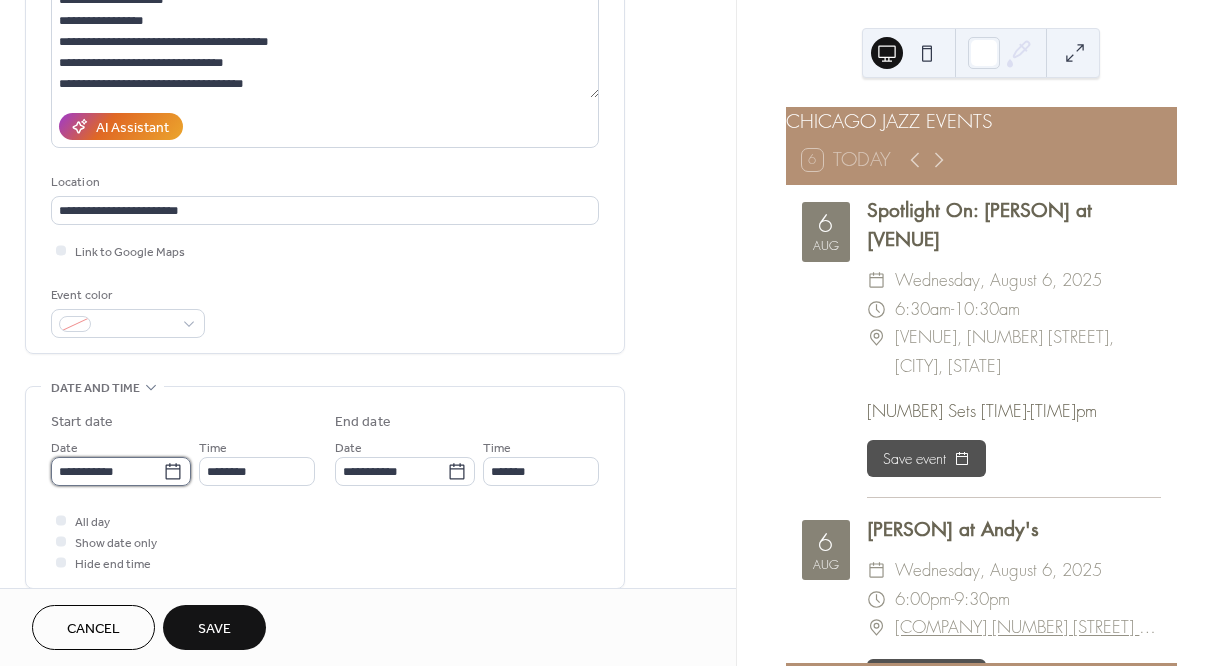 click on "**********" at bounding box center (107, 471) 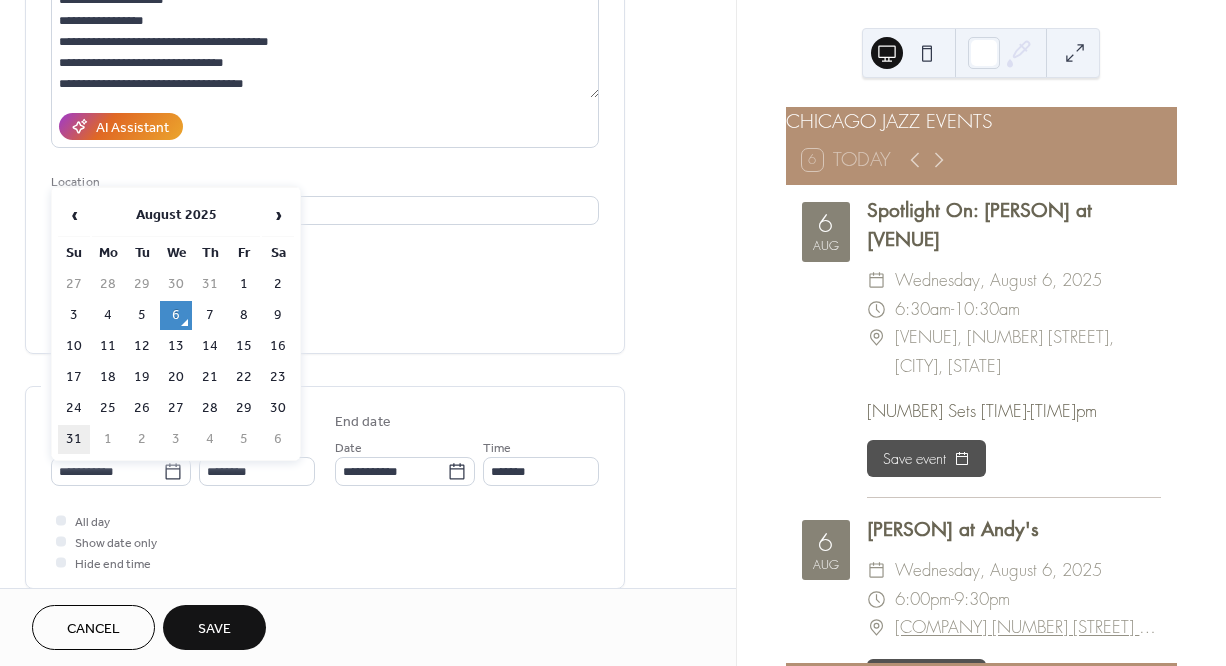 click on "31" at bounding box center (74, 439) 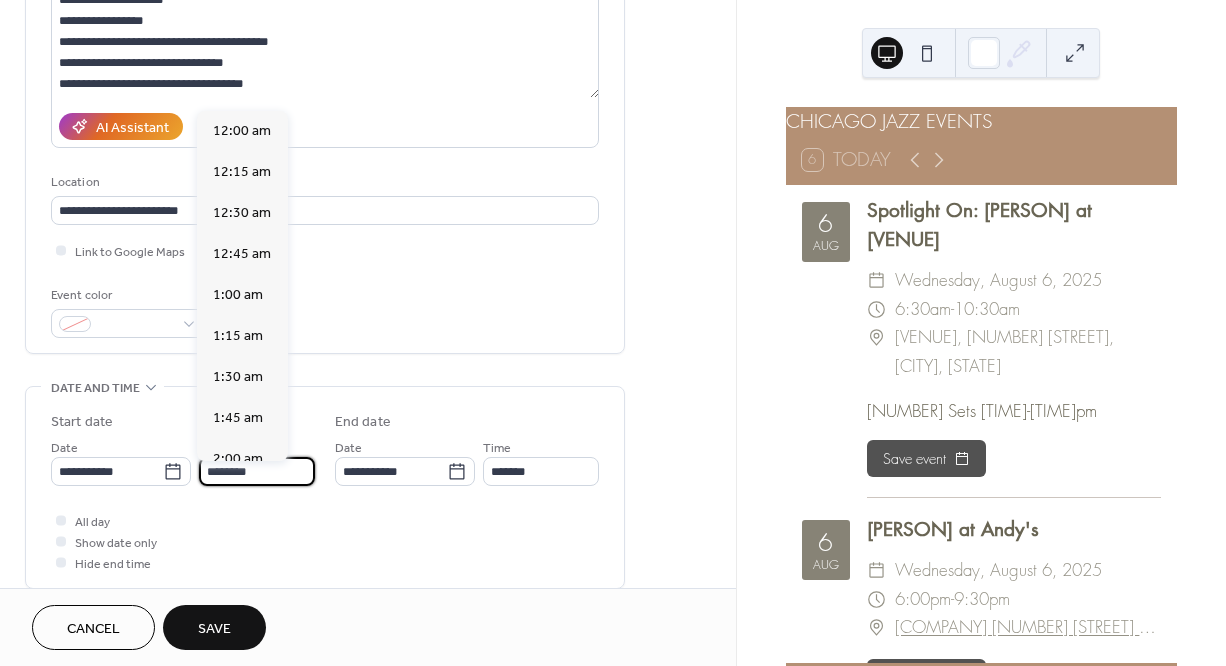 click on "********" at bounding box center [257, 471] 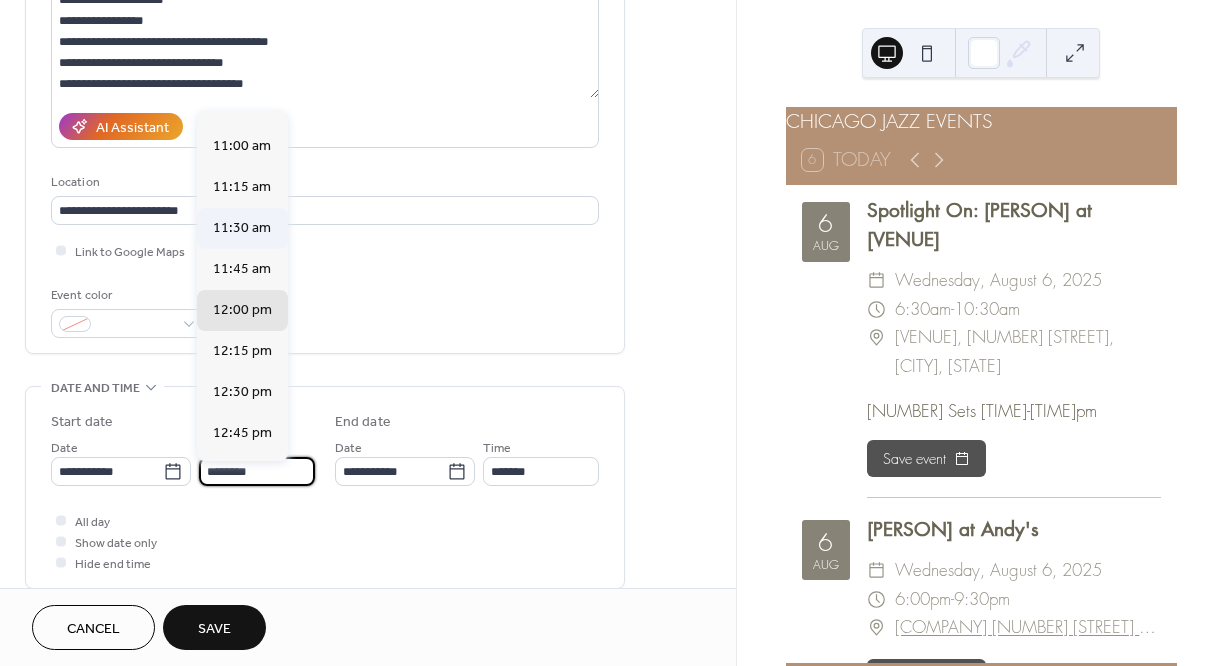 scroll, scrollTop: 1769, scrollLeft: 0, axis: vertical 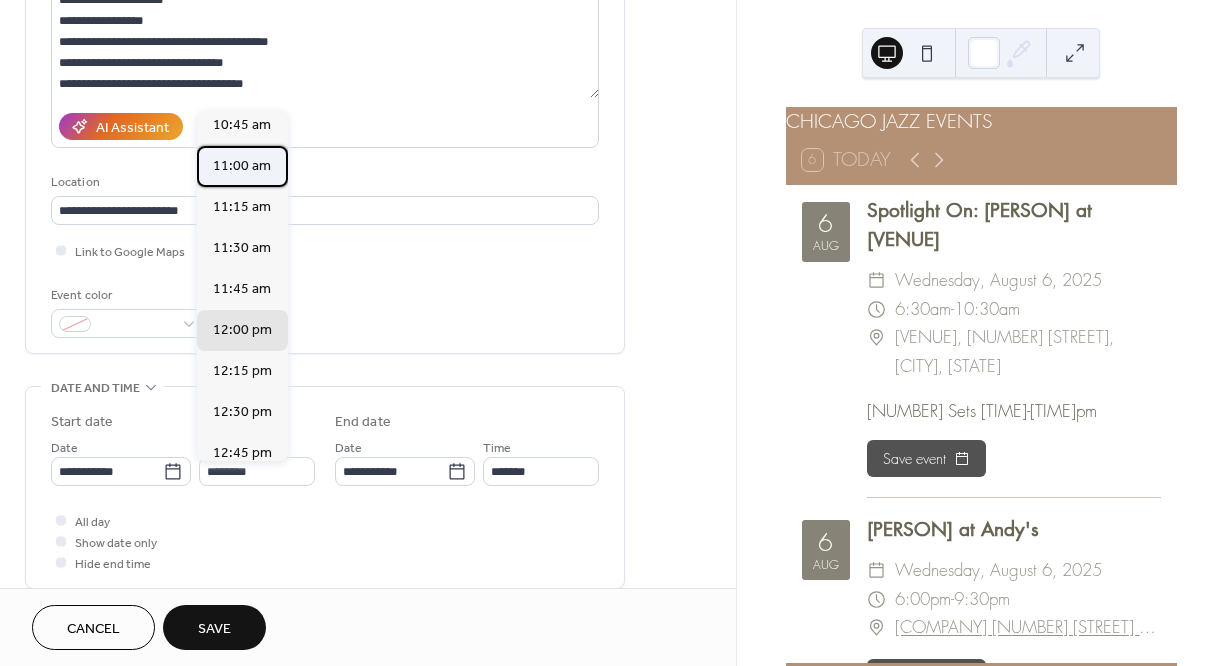 click on "11:00 am" at bounding box center (242, 166) 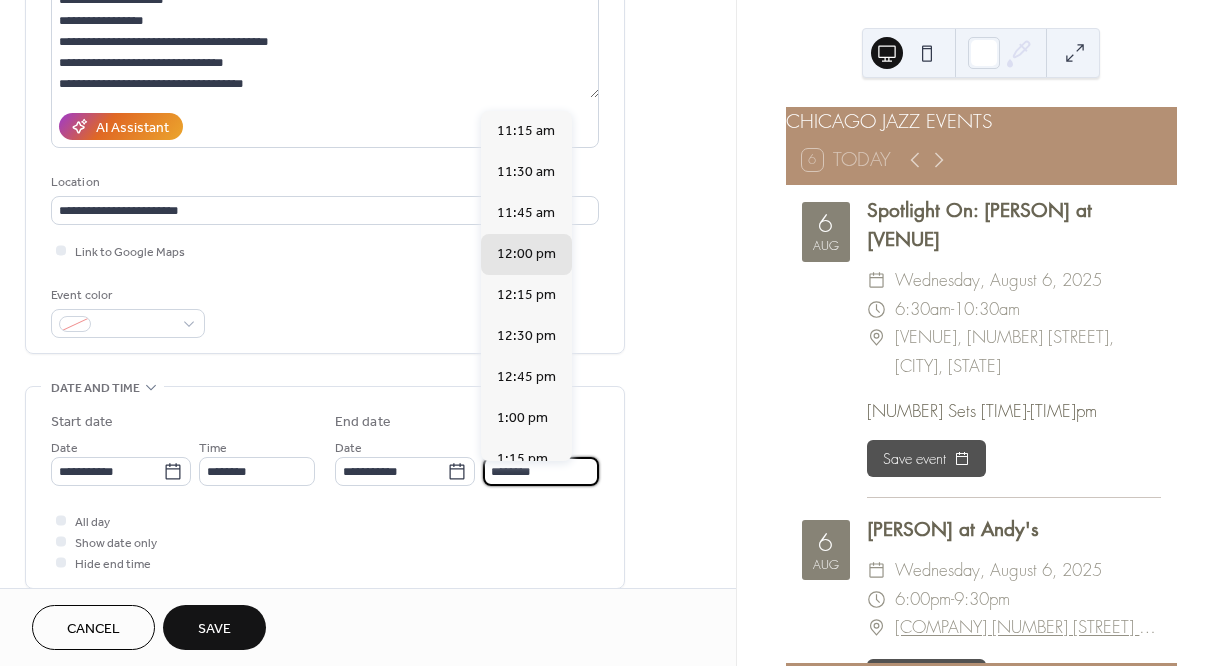 click on "********" at bounding box center [541, 471] 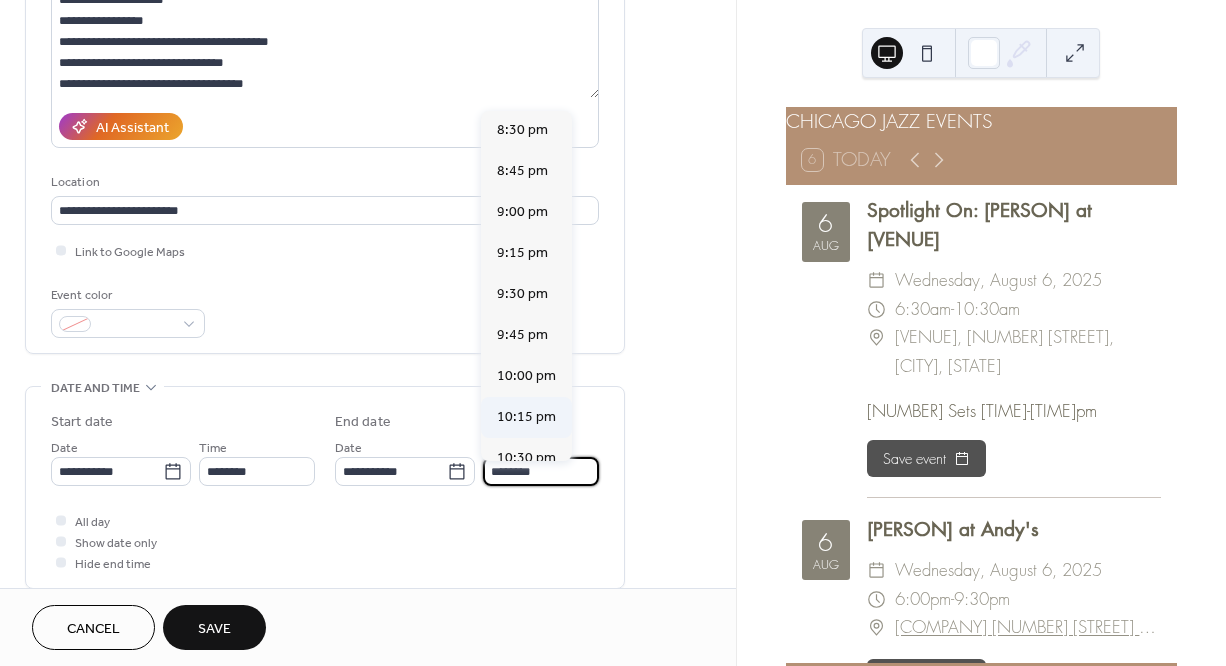 scroll, scrollTop: 1491, scrollLeft: 0, axis: vertical 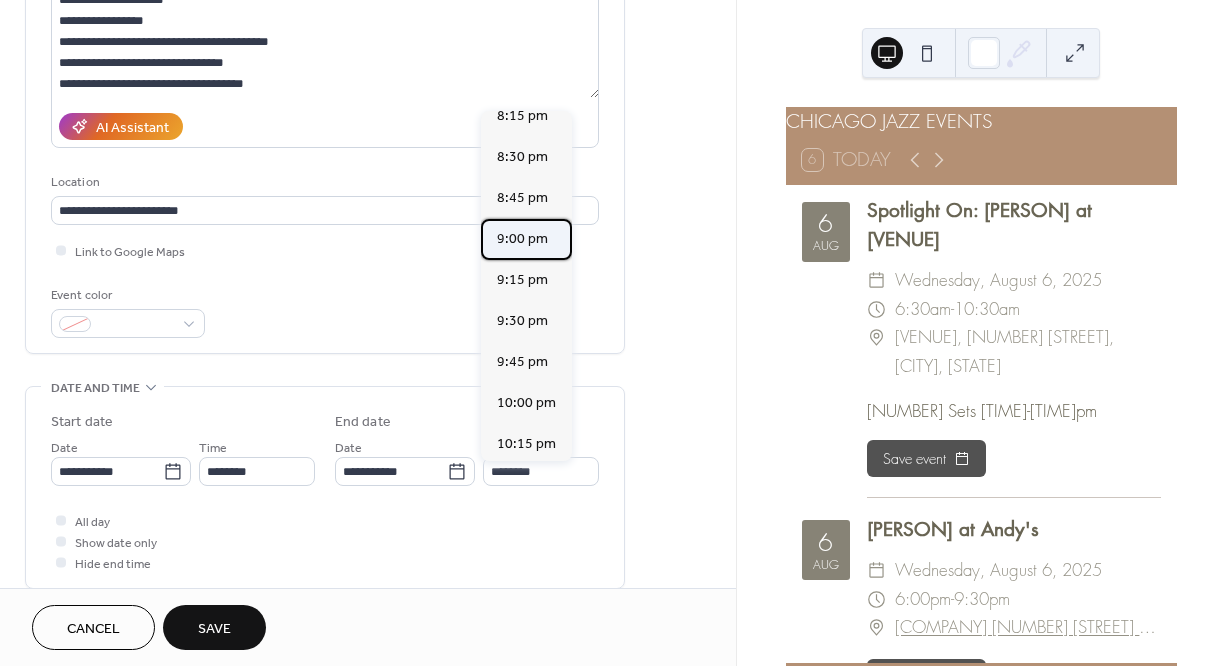 click on "9:00 pm" at bounding box center [522, 239] 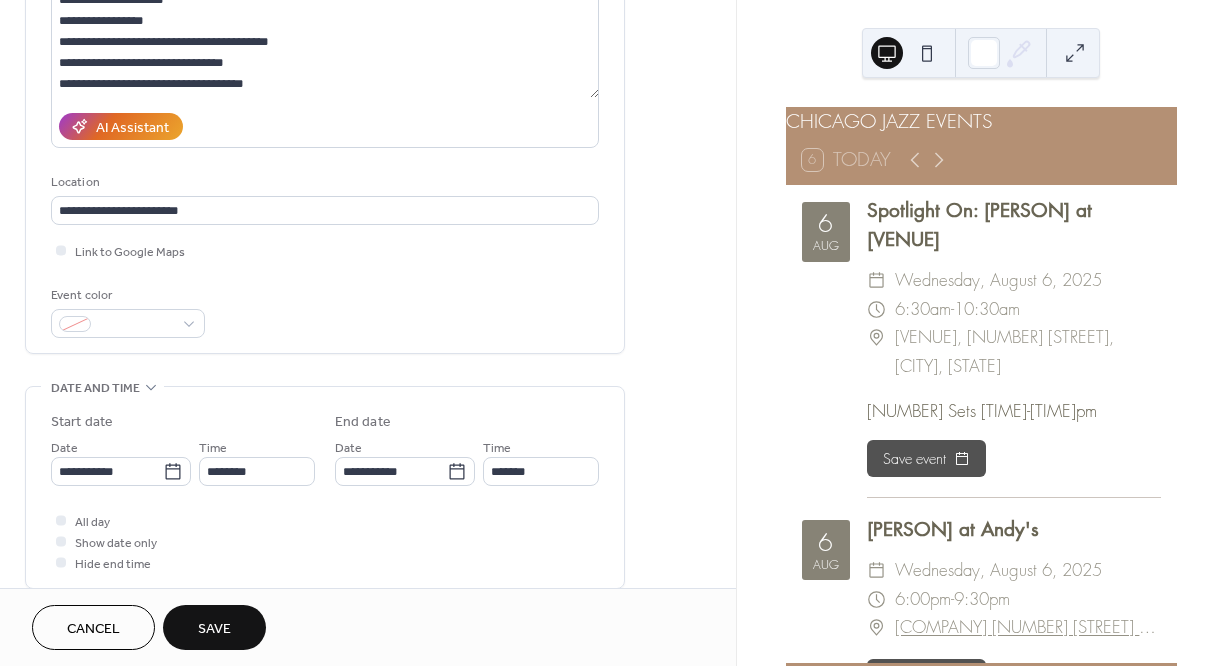 click on "Save" at bounding box center (214, 629) 